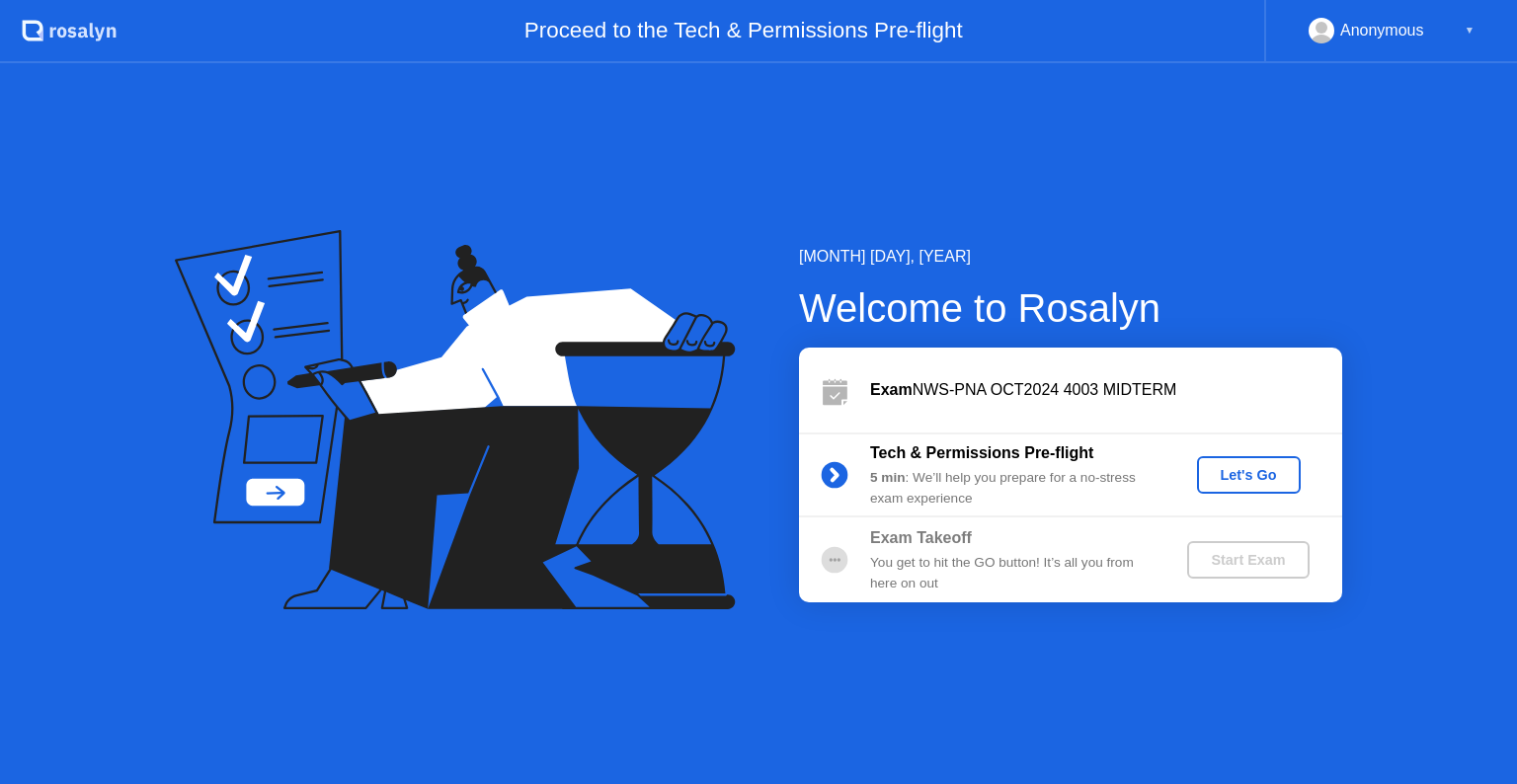 scroll, scrollTop: 0, scrollLeft: 0, axis: both 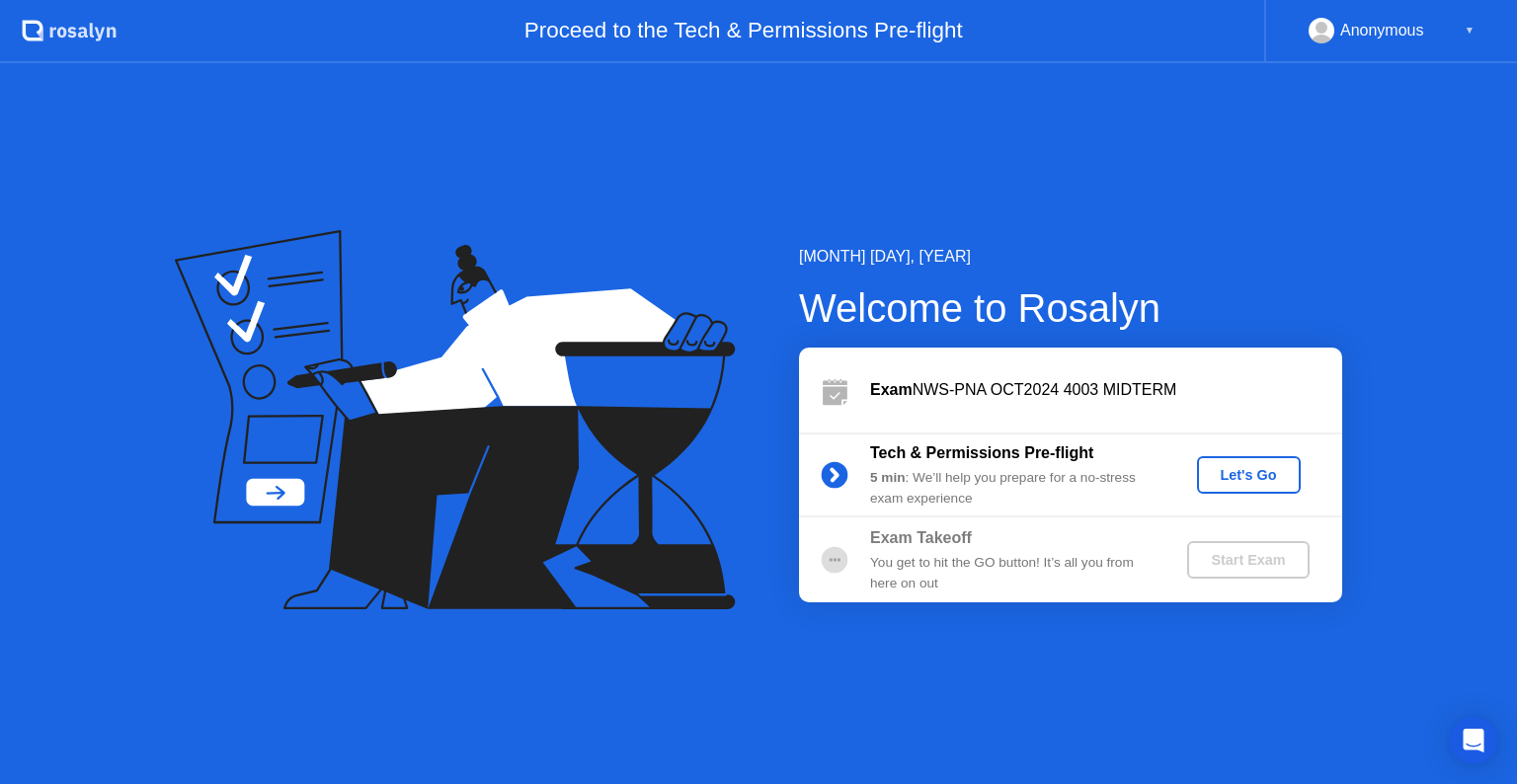 click on "Let's Go" 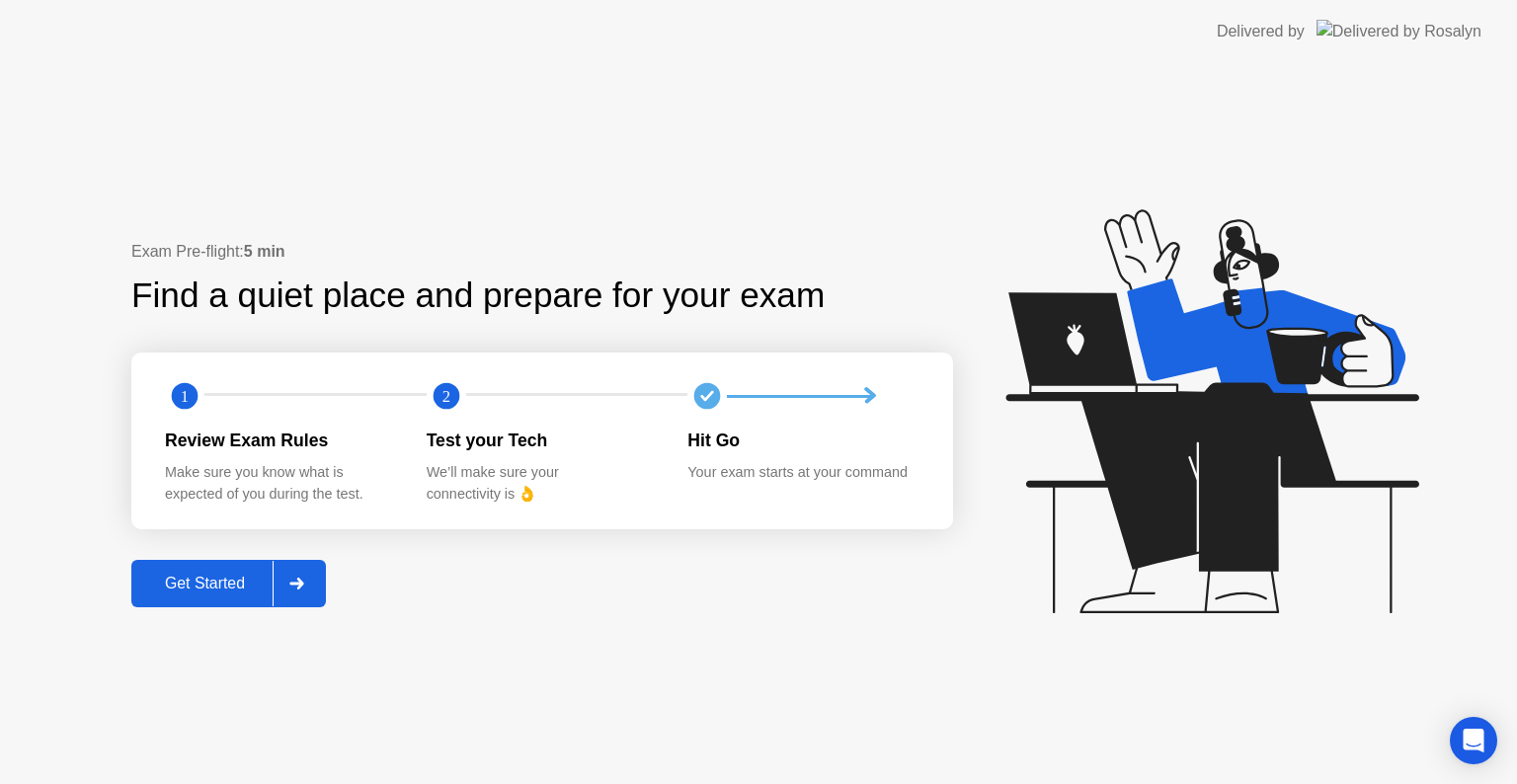 click 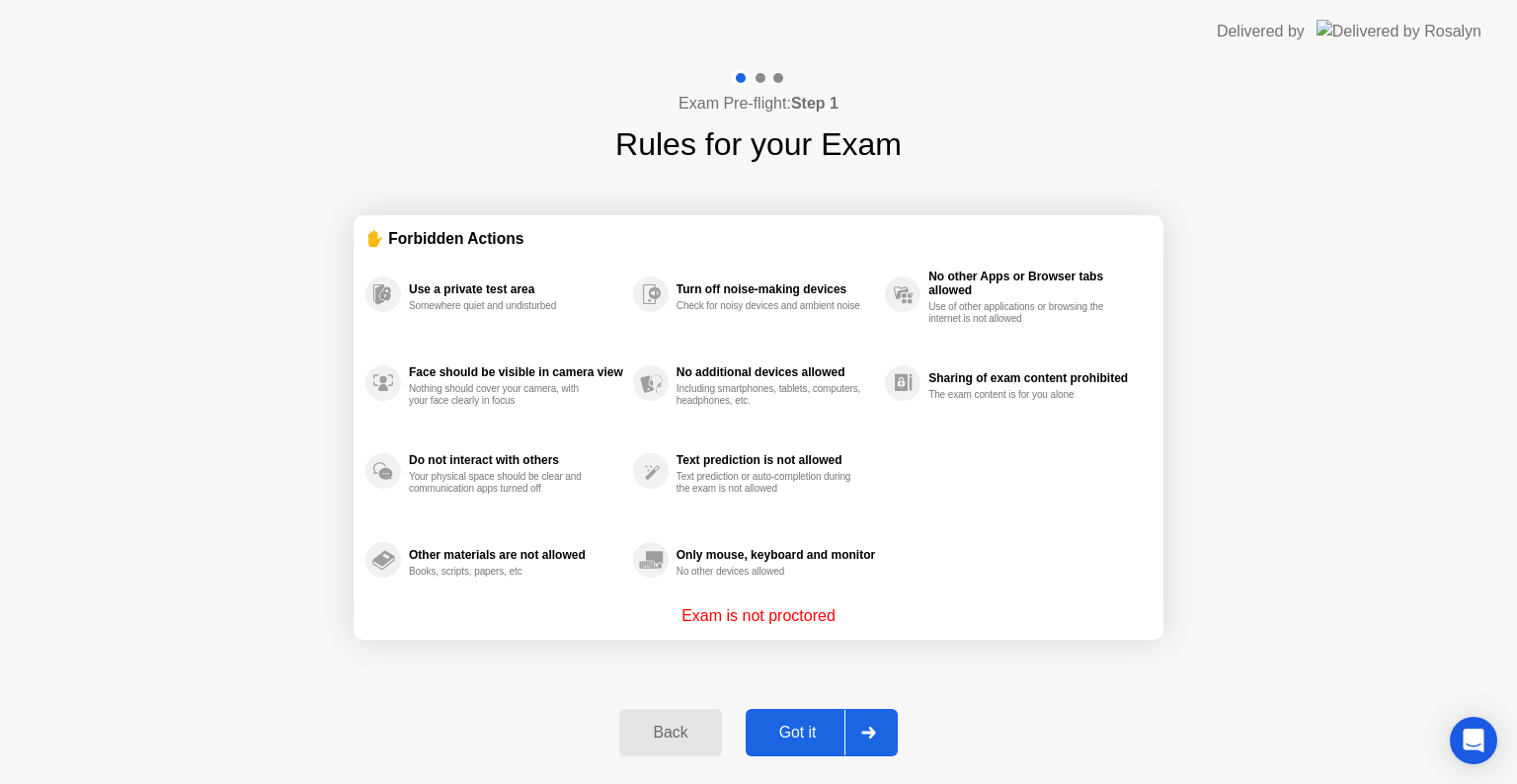 click on "Got it" 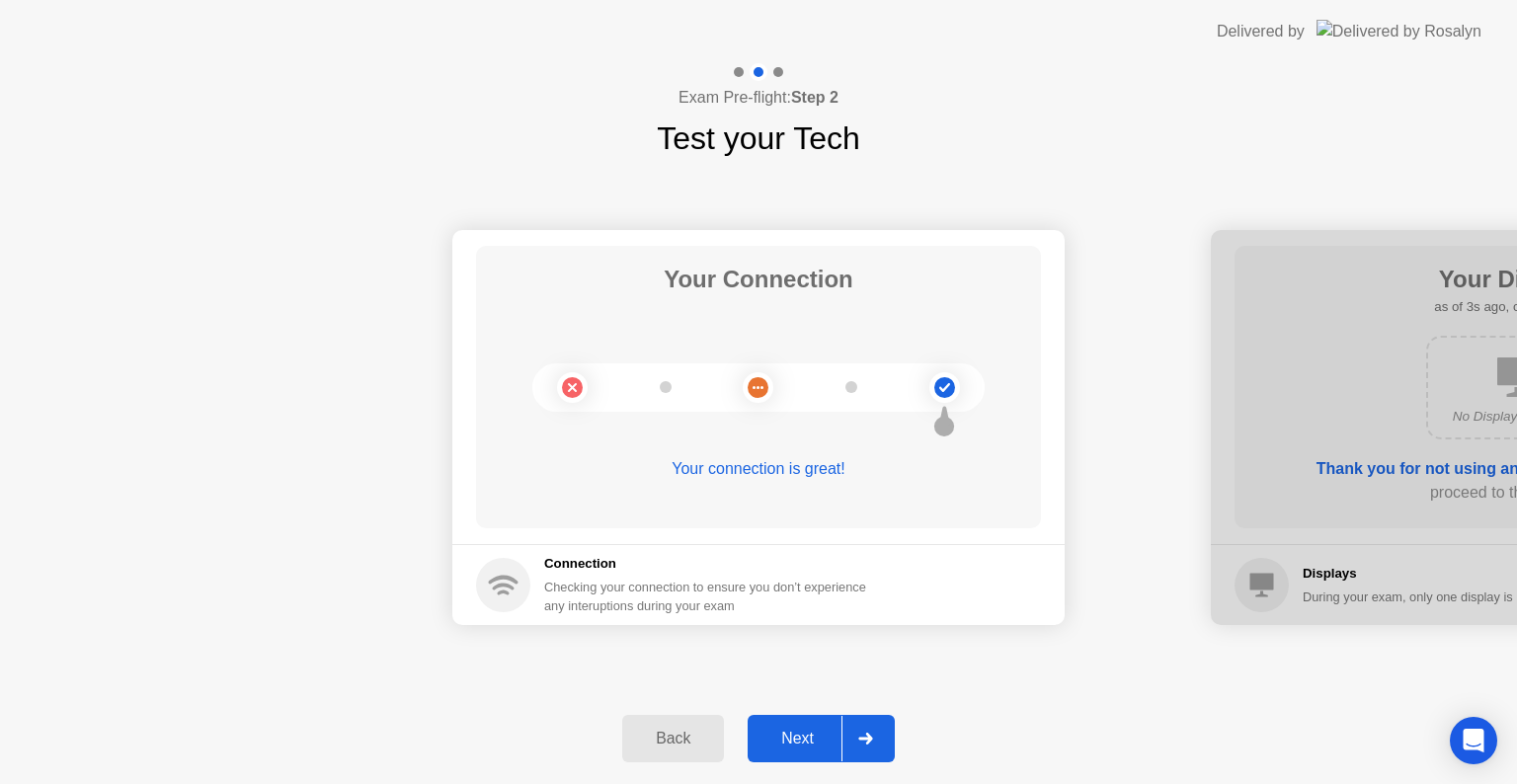 click 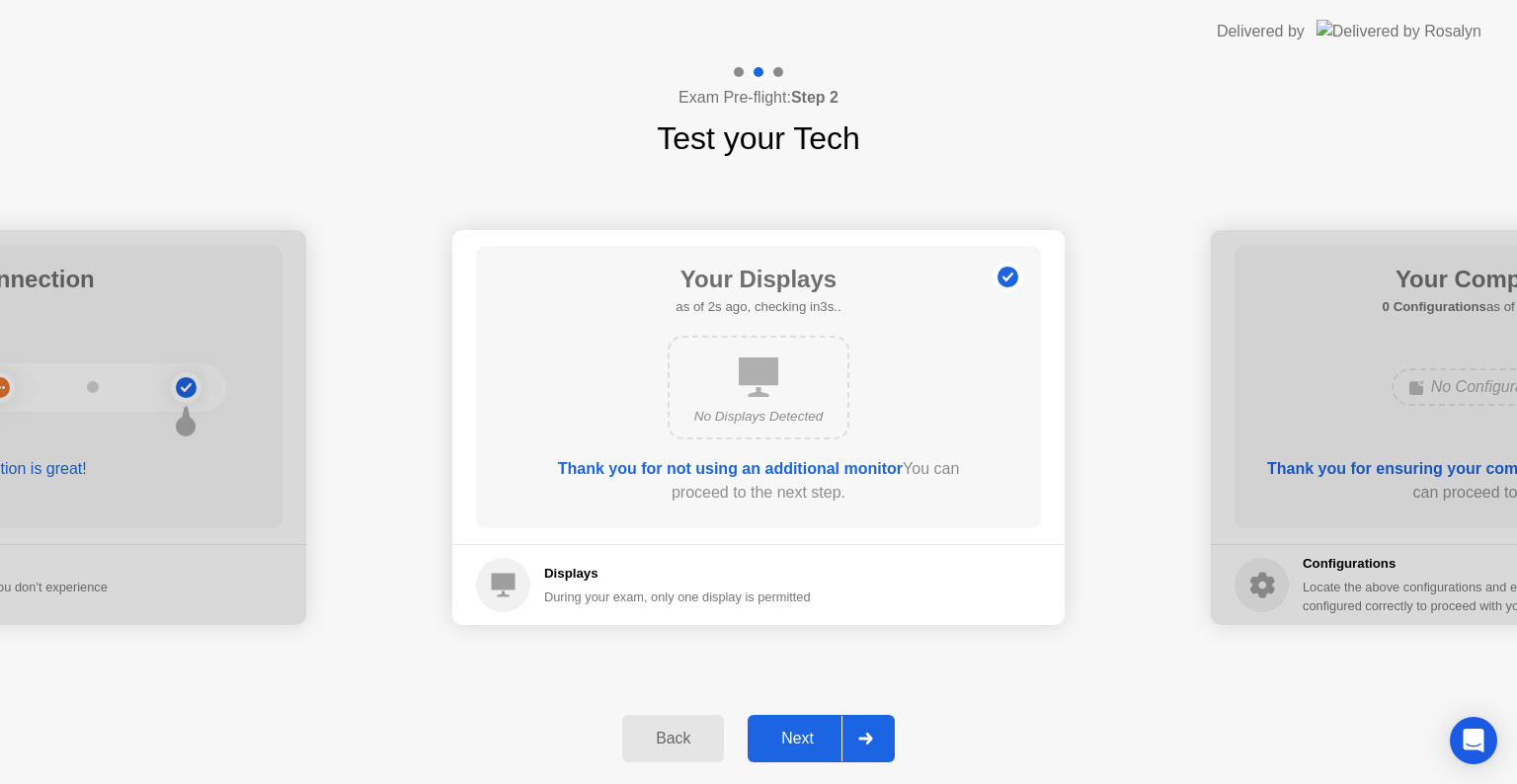 click 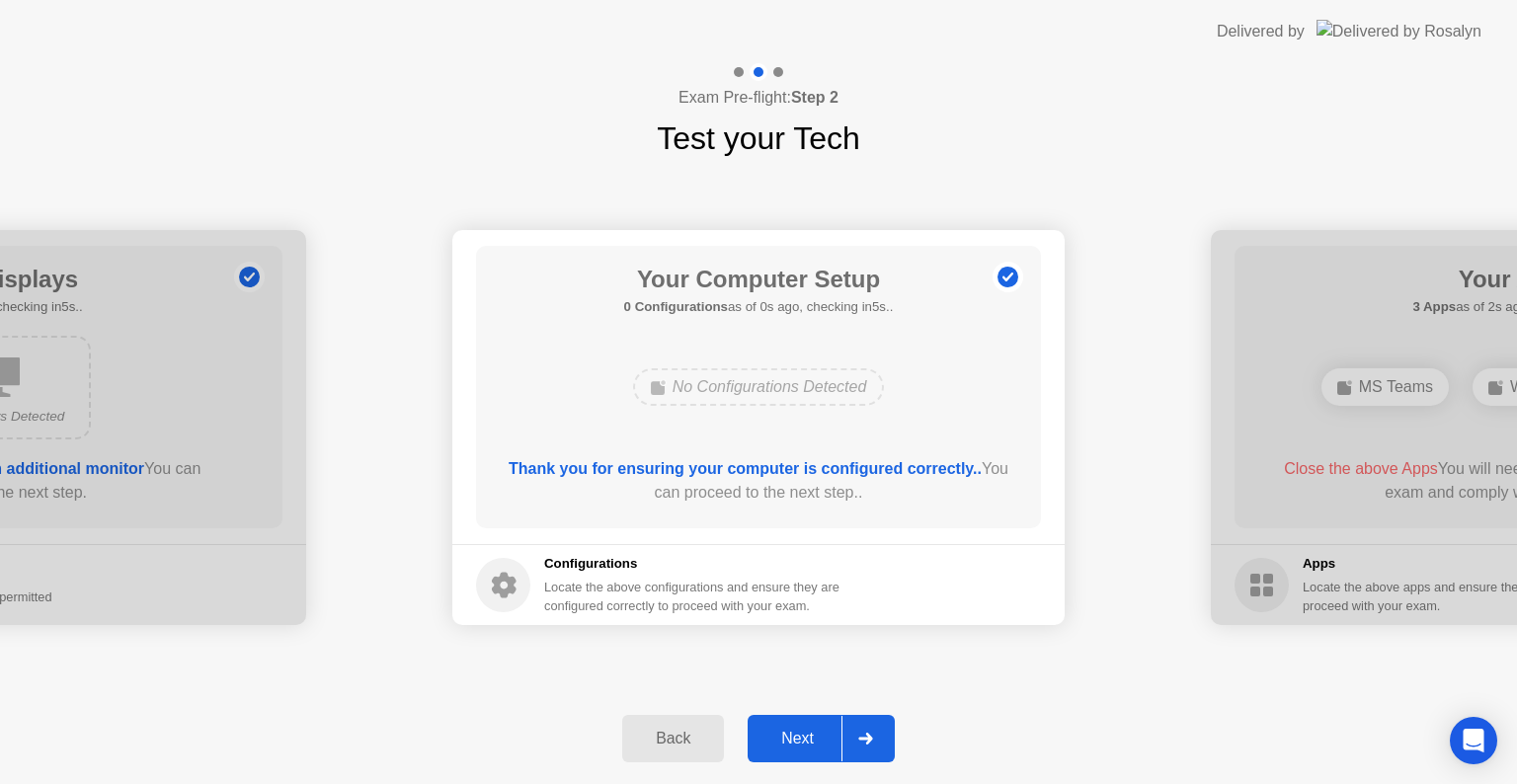 click 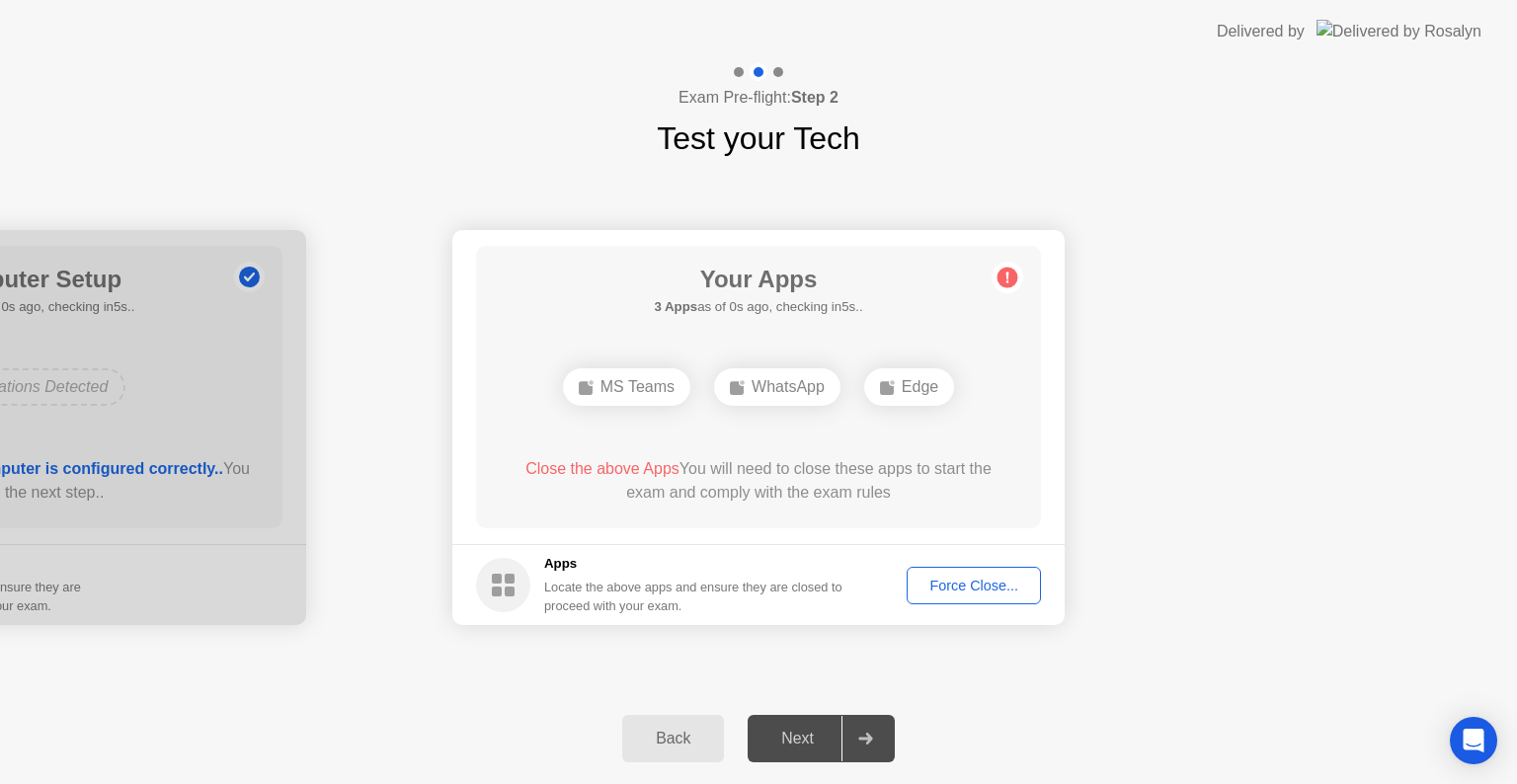 click on "Force Close..." 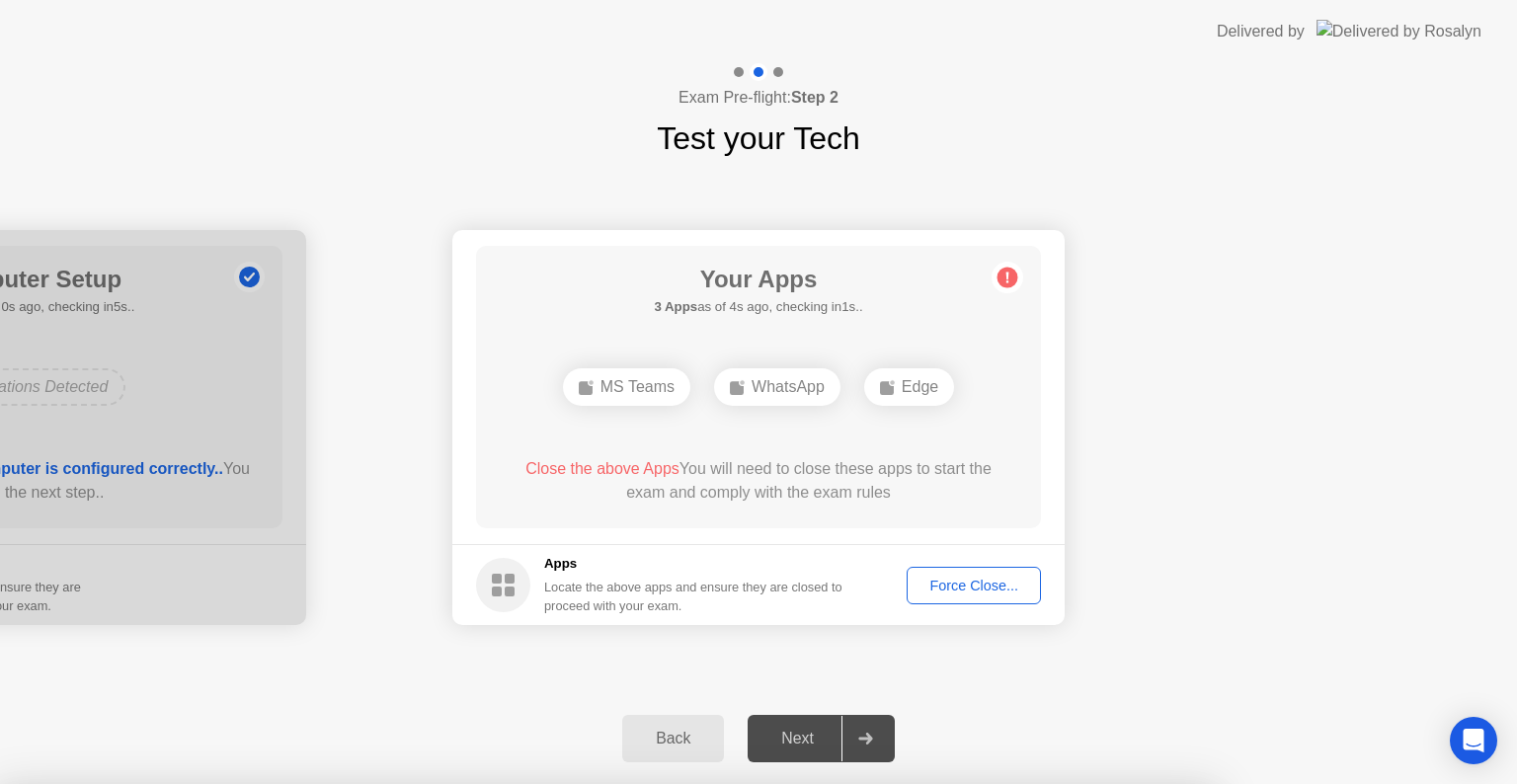 click on "Confirm" at bounding box center (673, 1057) 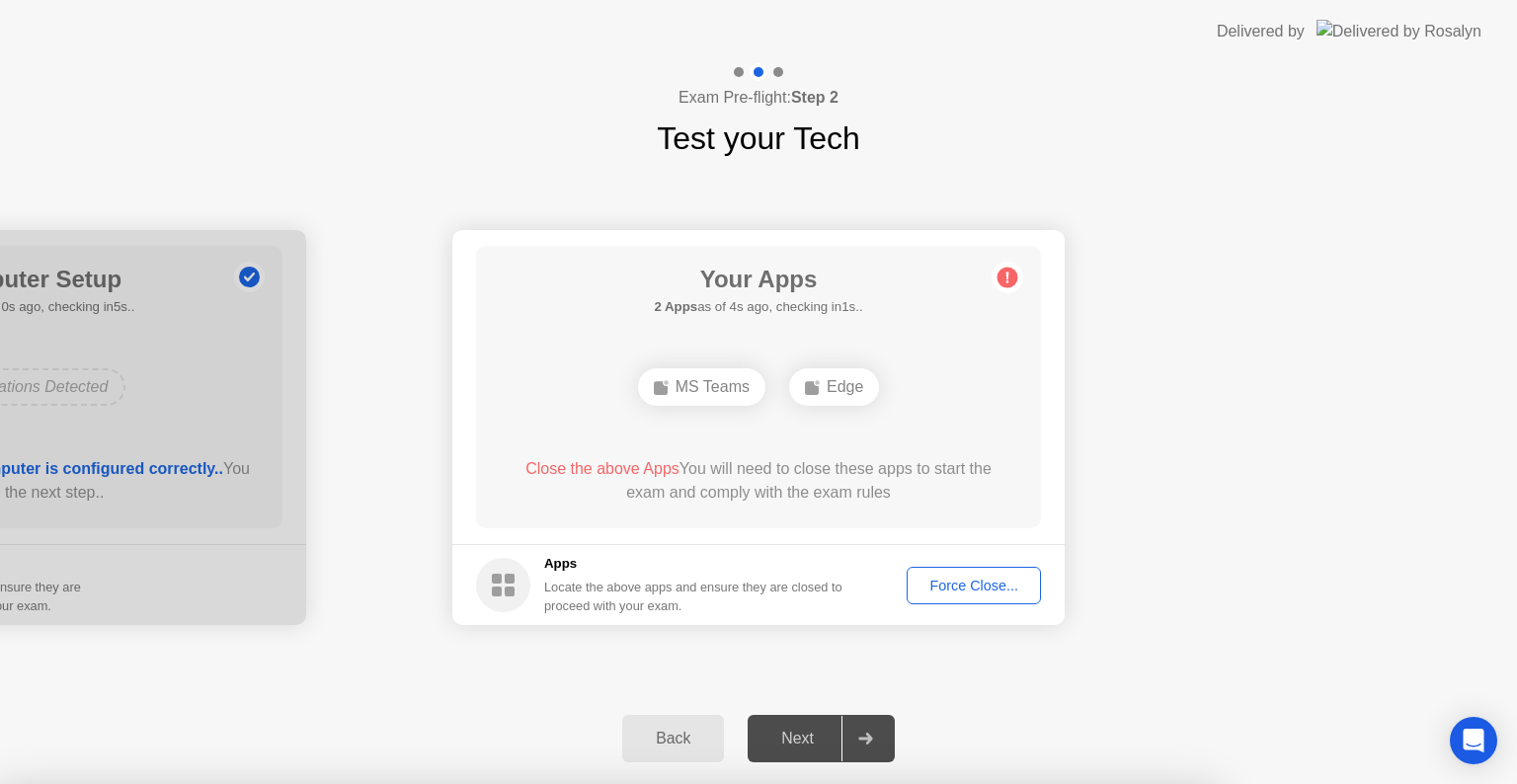 click on "Read More" at bounding box center [669, 1019] 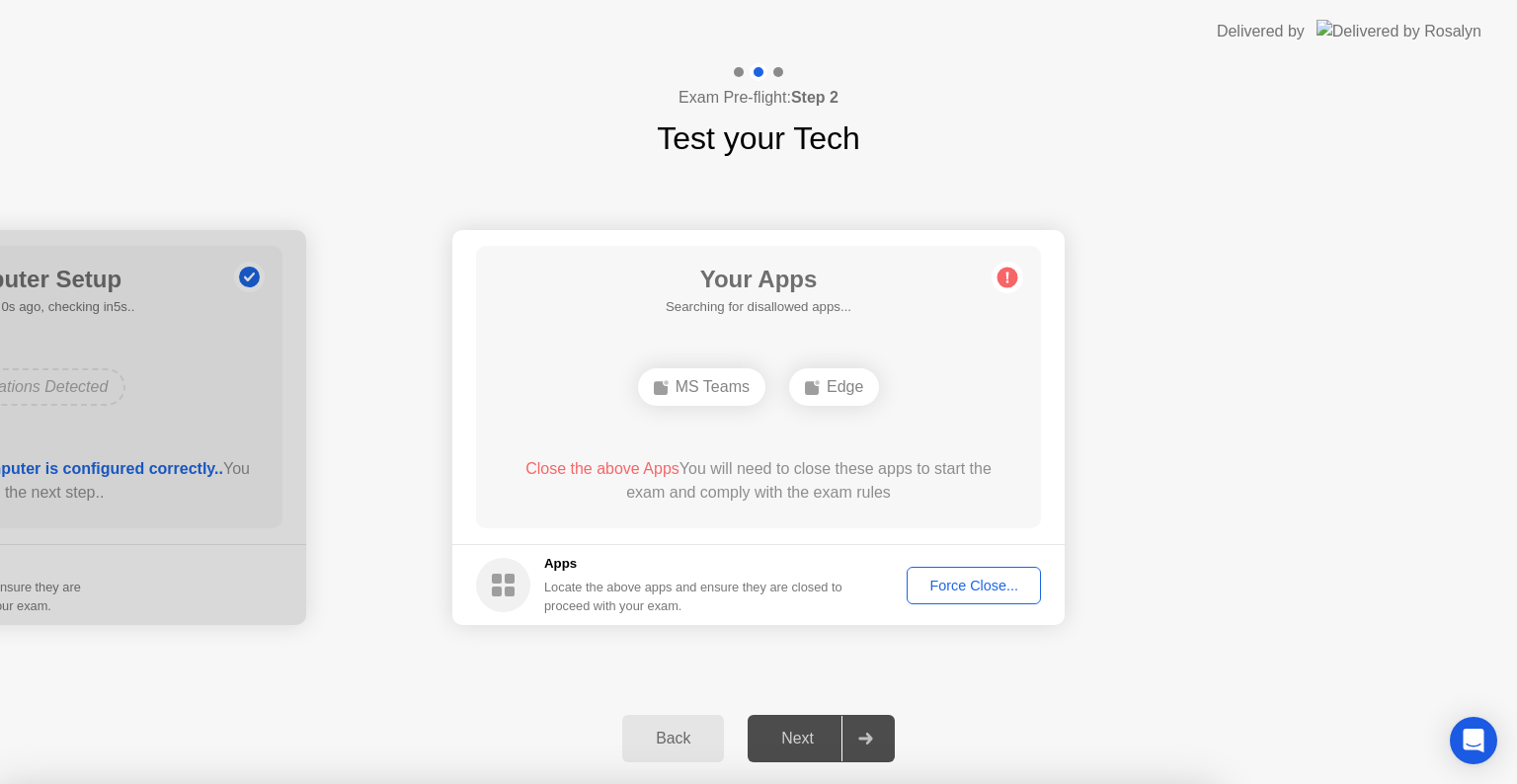 click on "Close" at bounding box center (526, 1019) 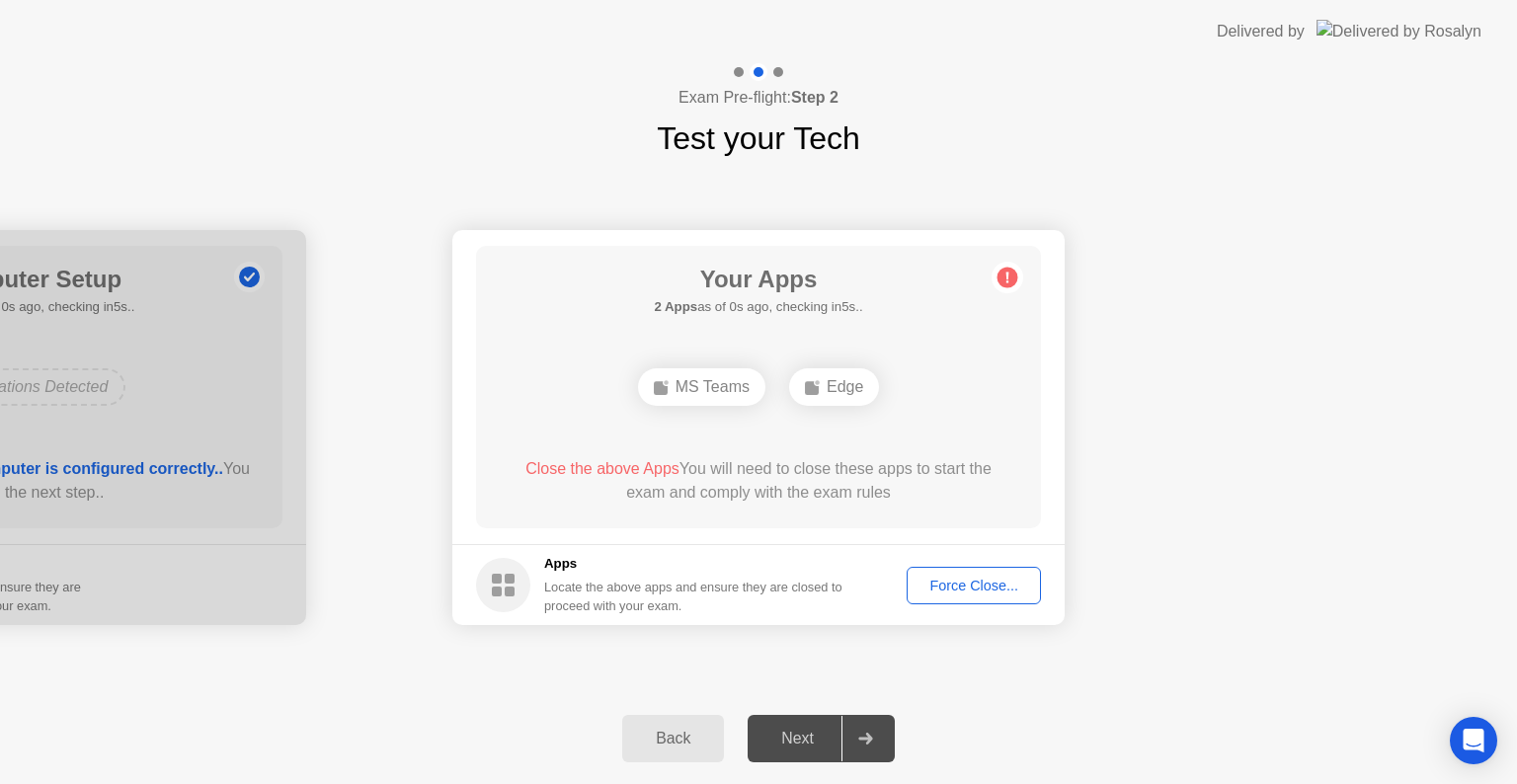click on "Force Close..." 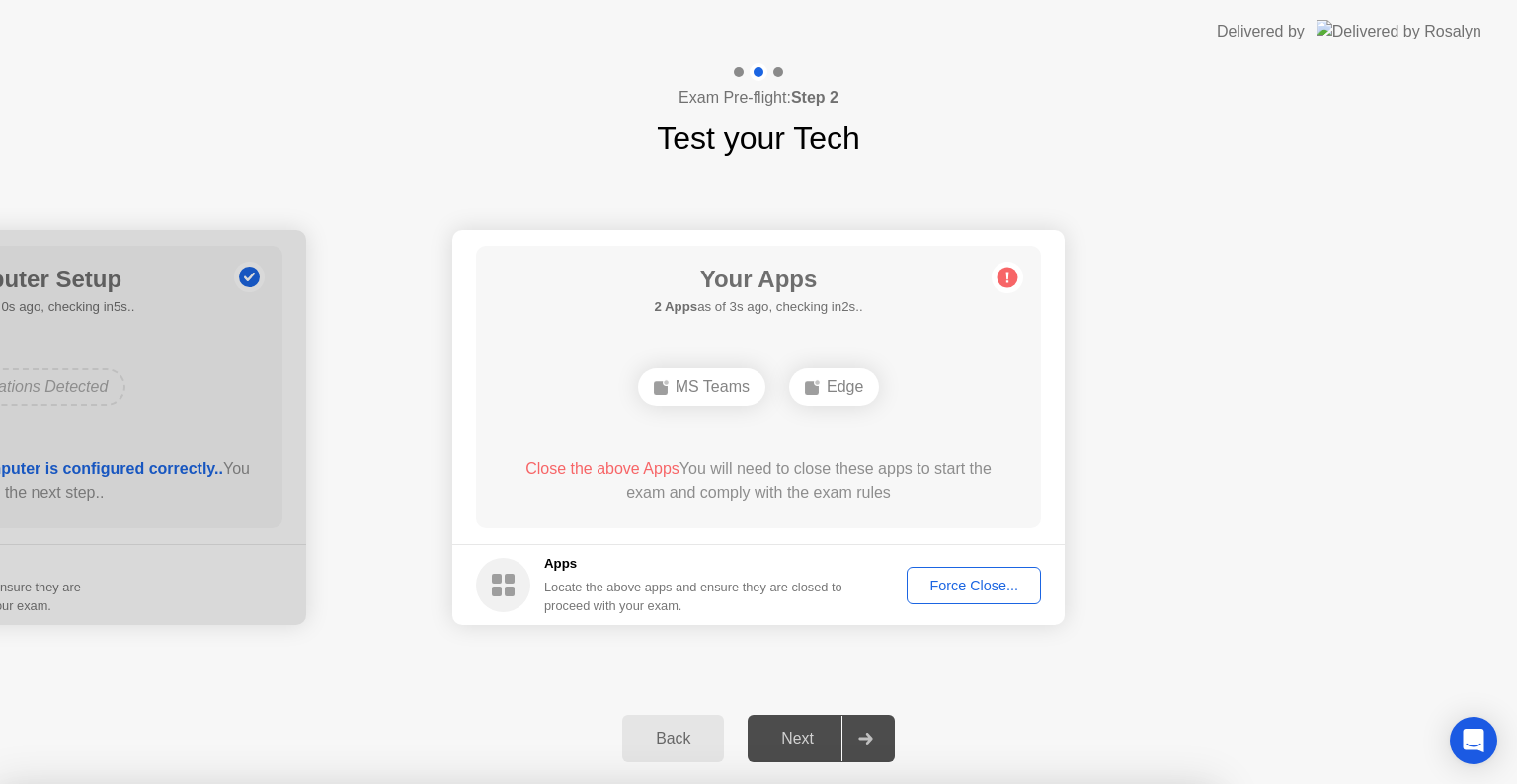 click on "Confirm" at bounding box center (673, 1057) 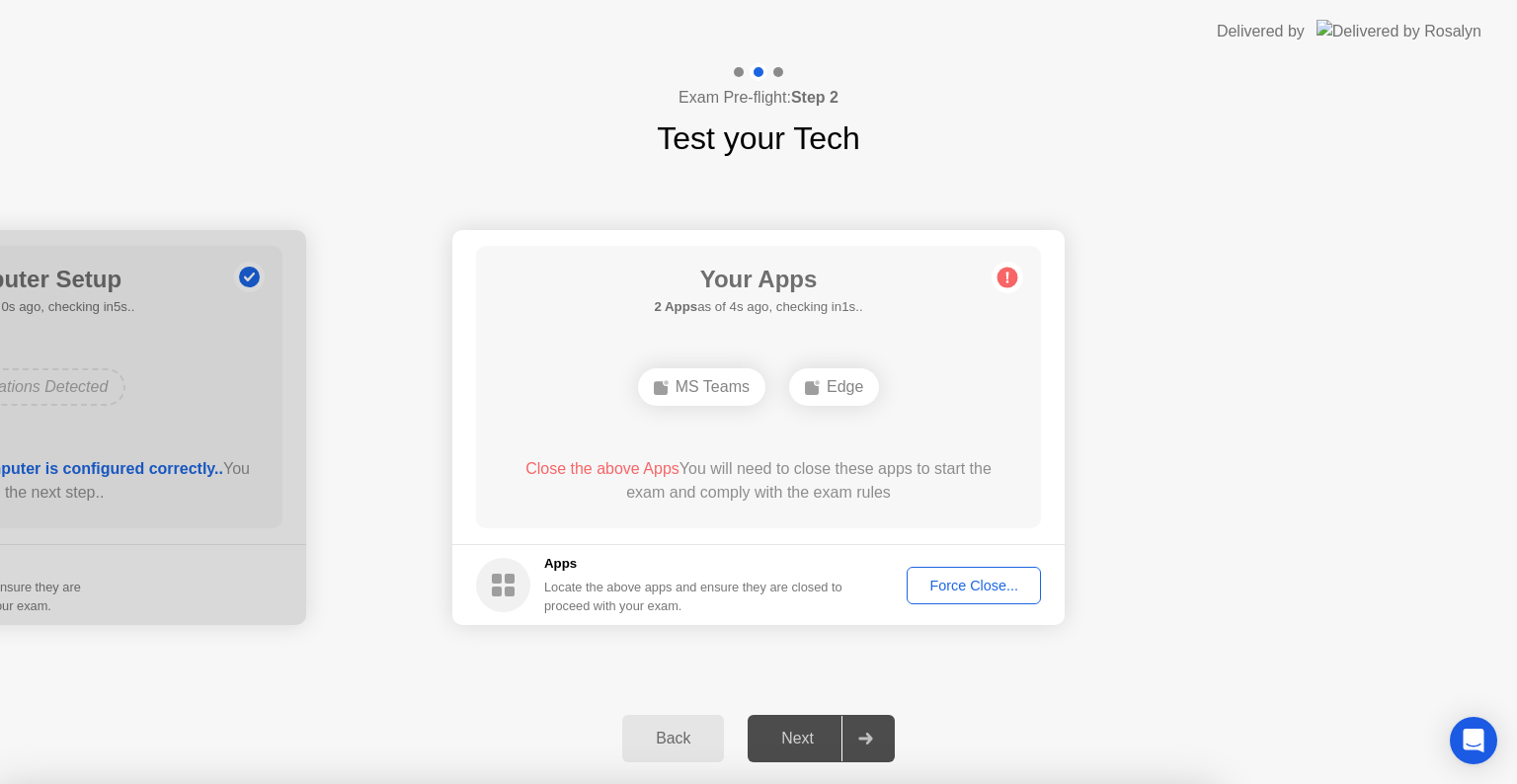 click on "Close" at bounding box center [526, 1019] 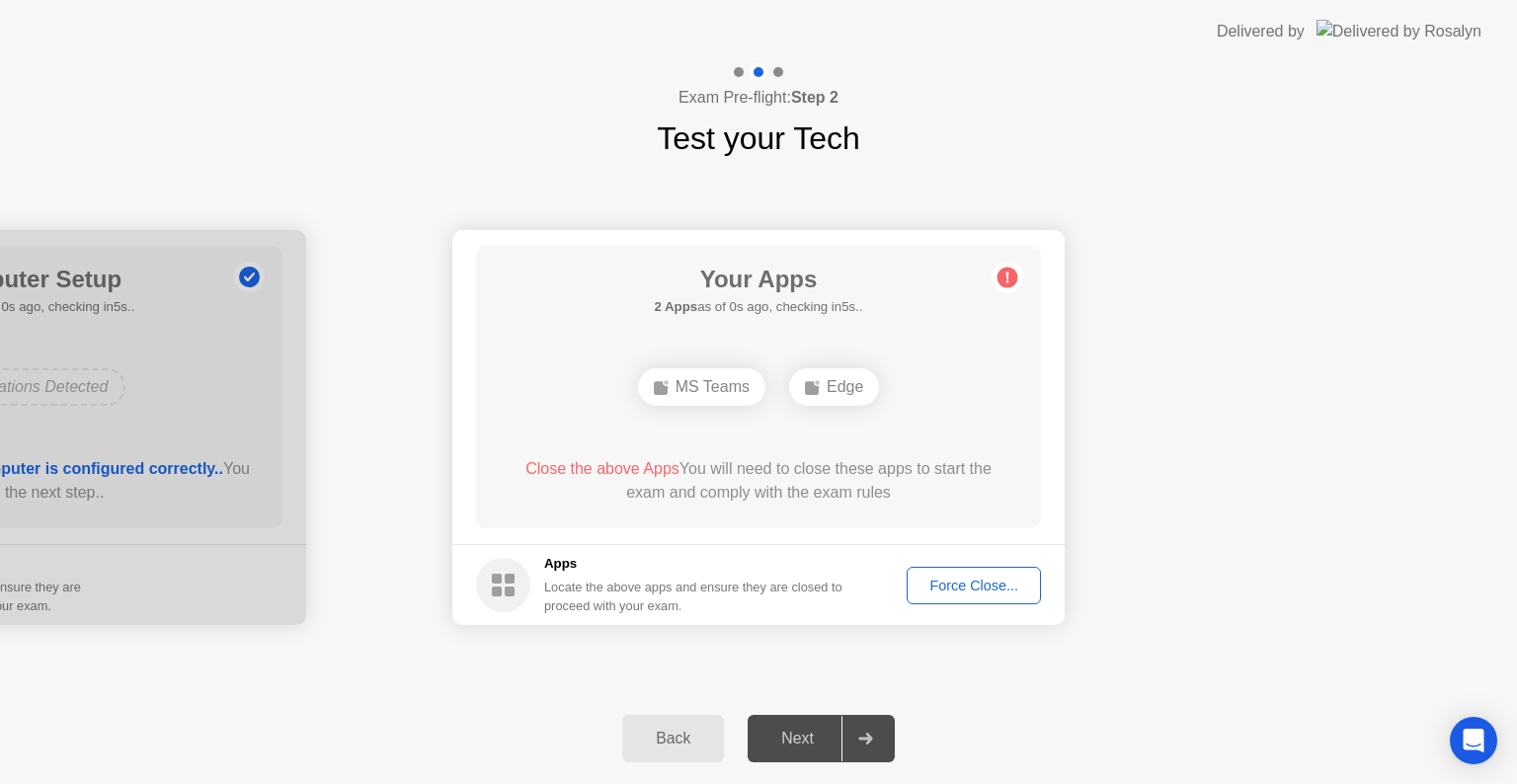 click 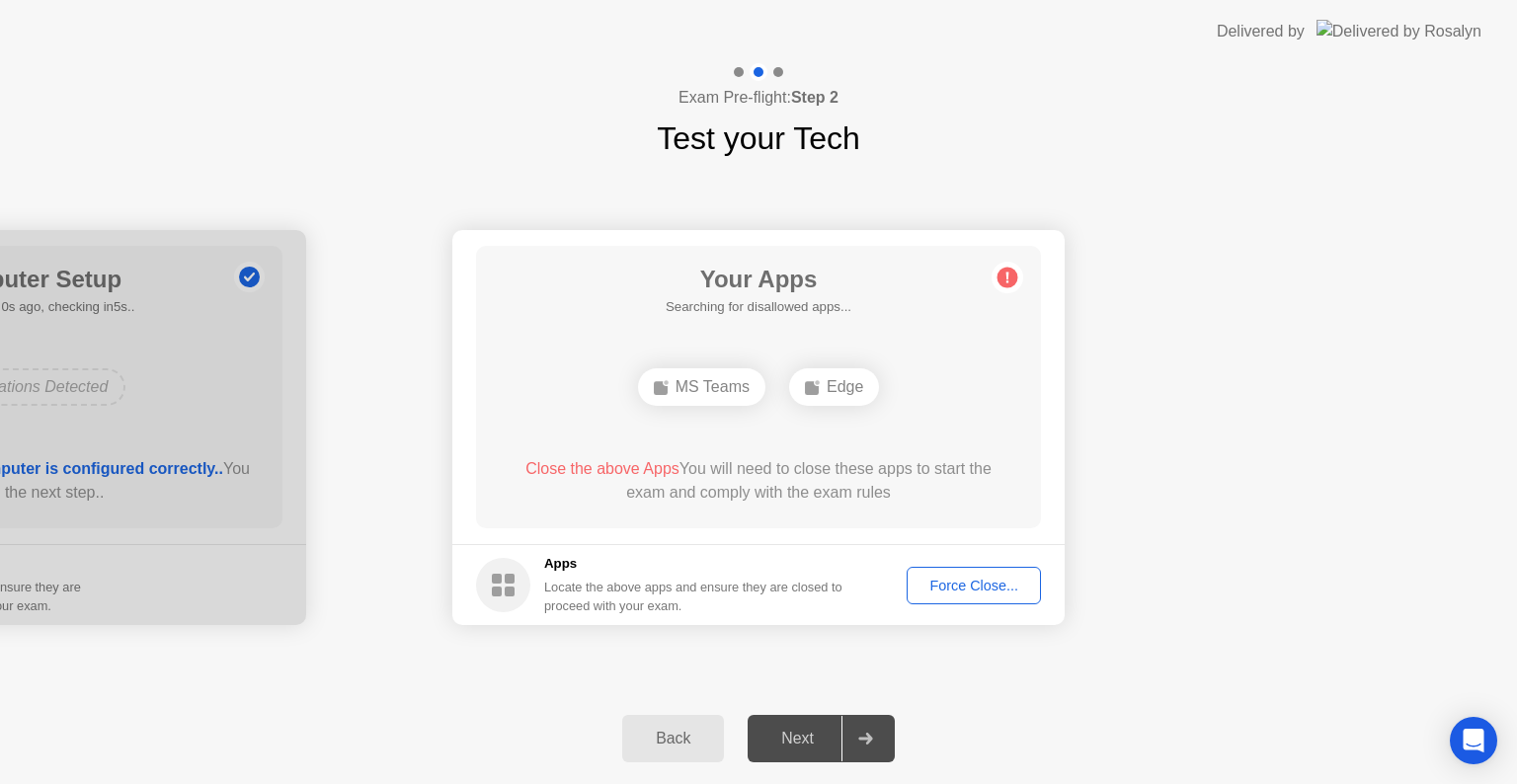 click on "Force Close..." 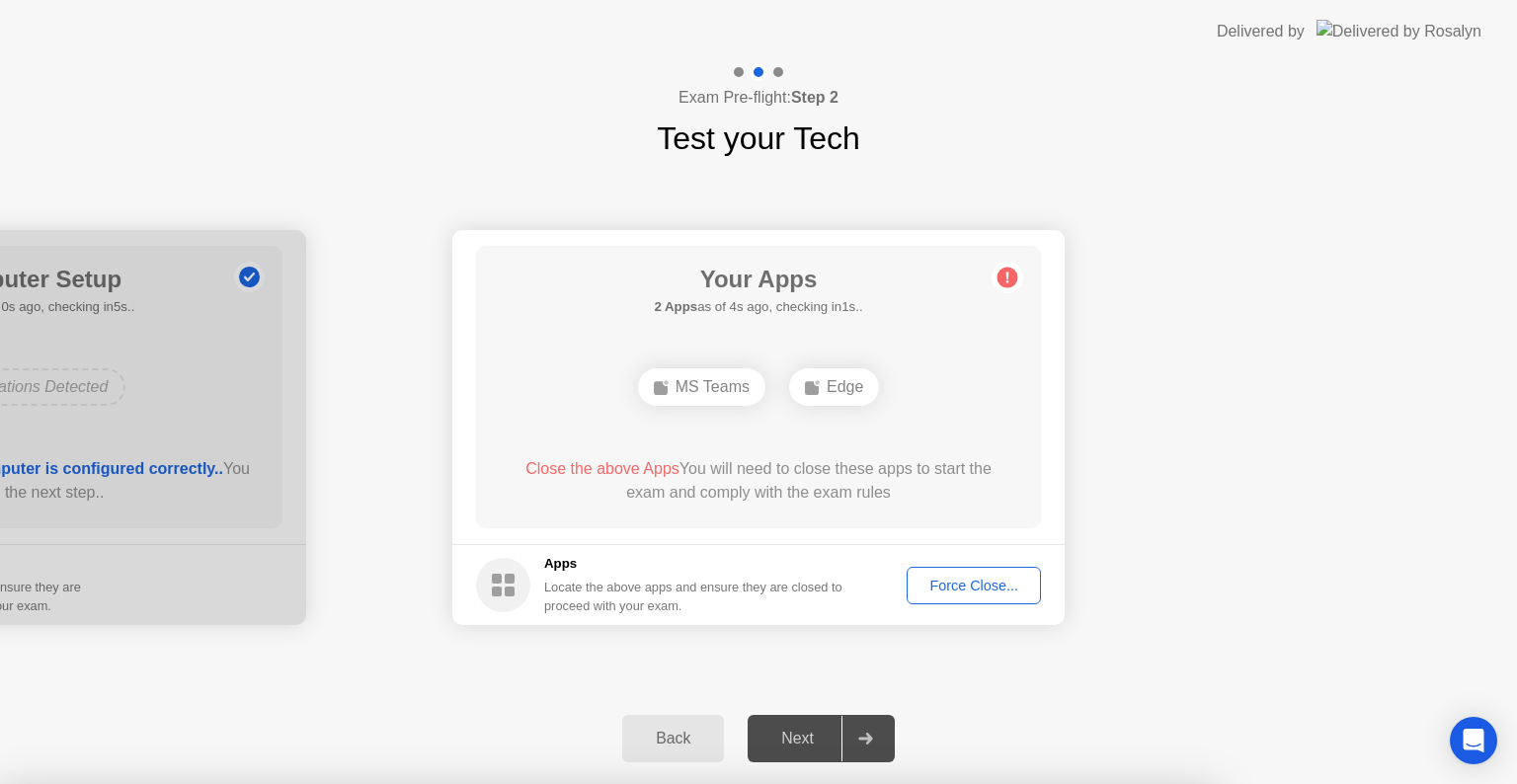 click on "Confirm" at bounding box center [673, 1057] 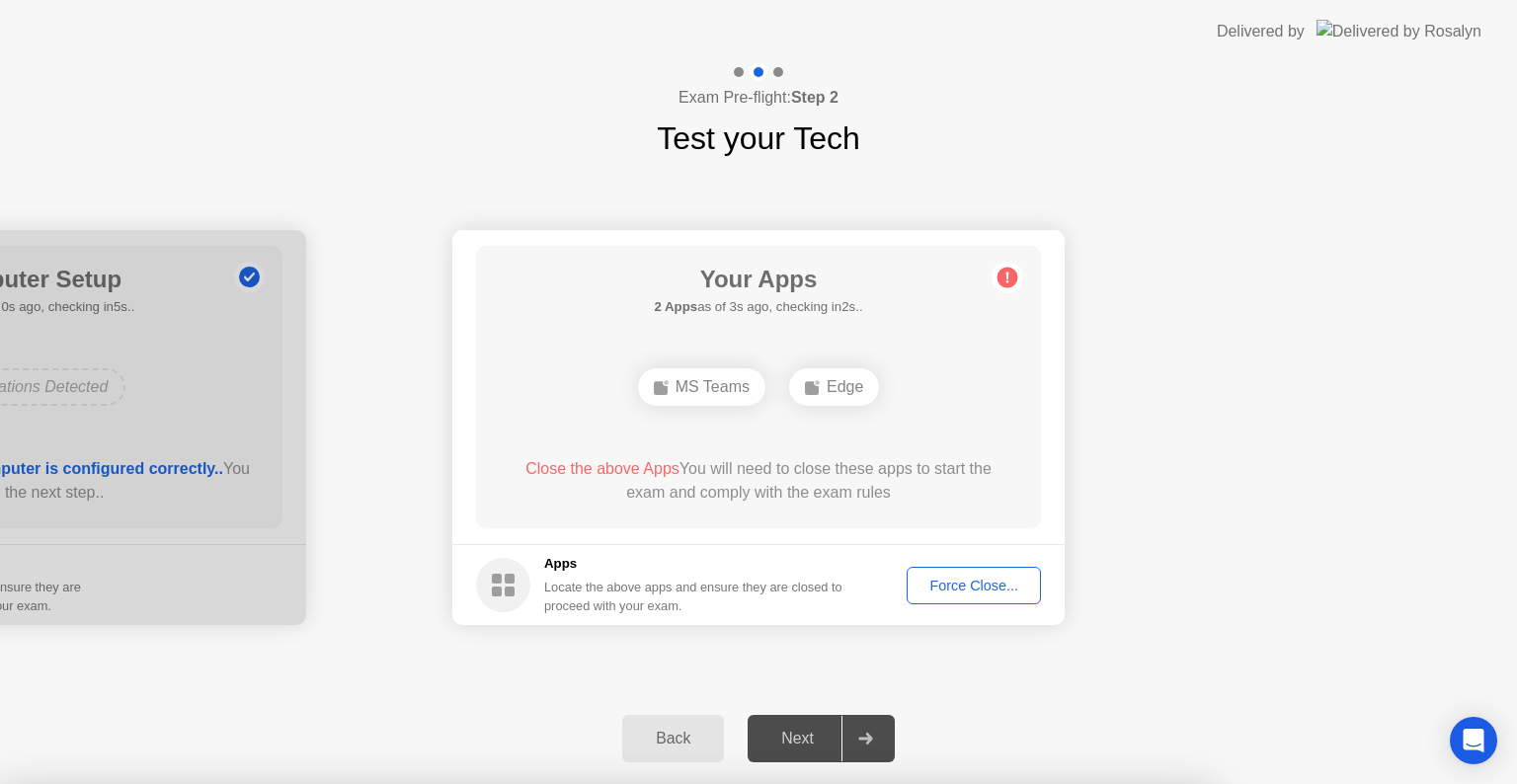 click on "Close" at bounding box center (526, 1019) 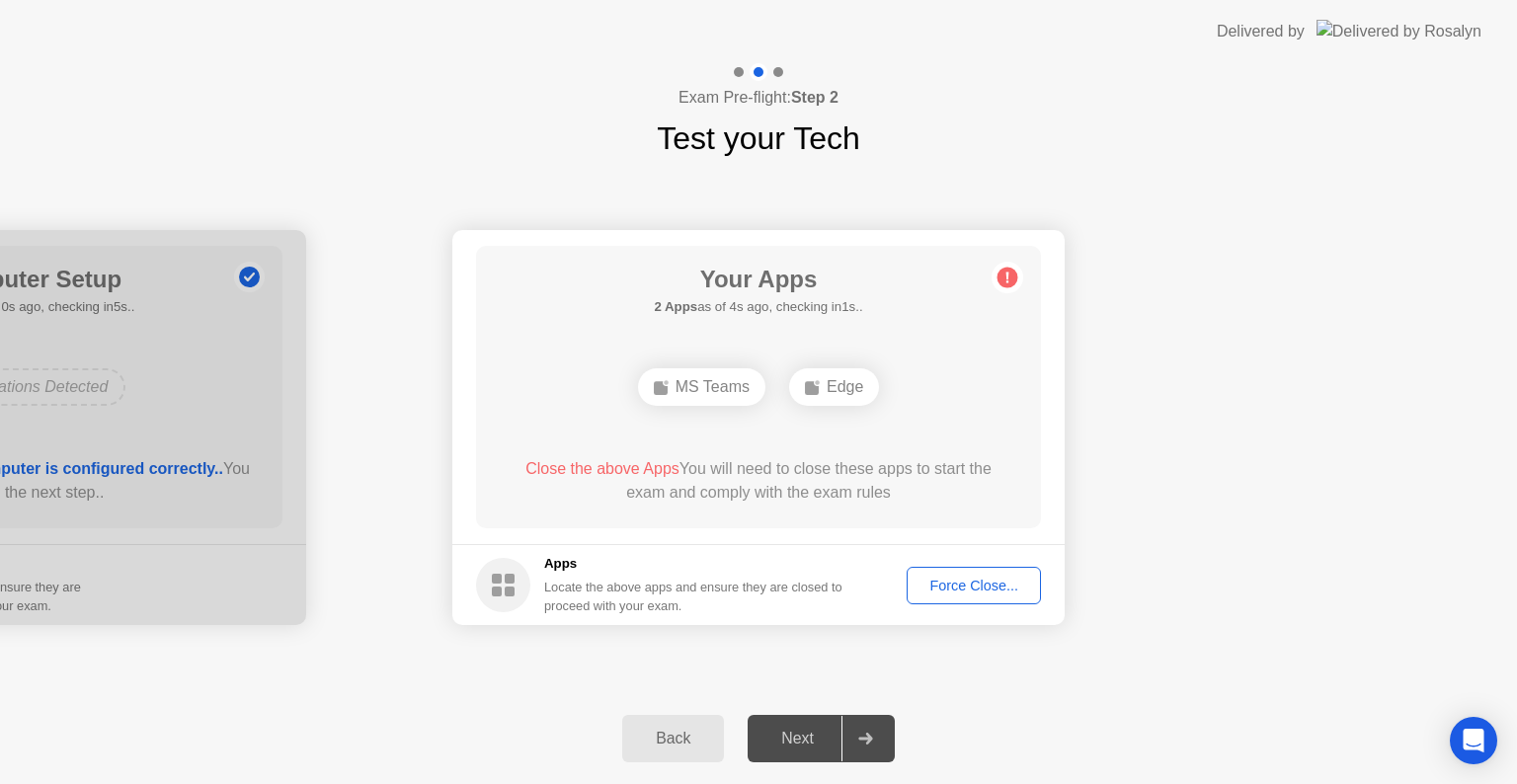 click on "Force Close..." 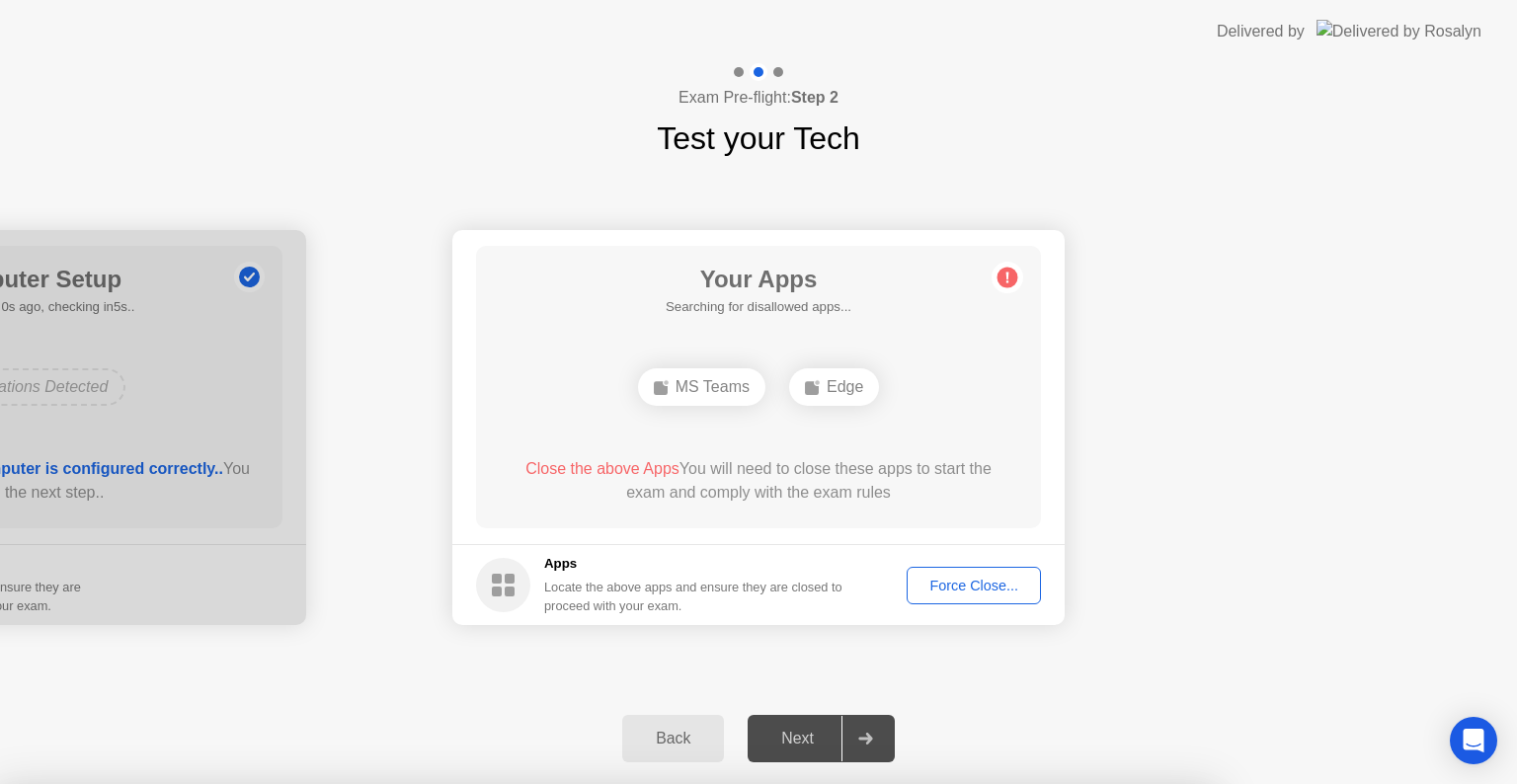 click on "Confirm" at bounding box center (673, 1057) 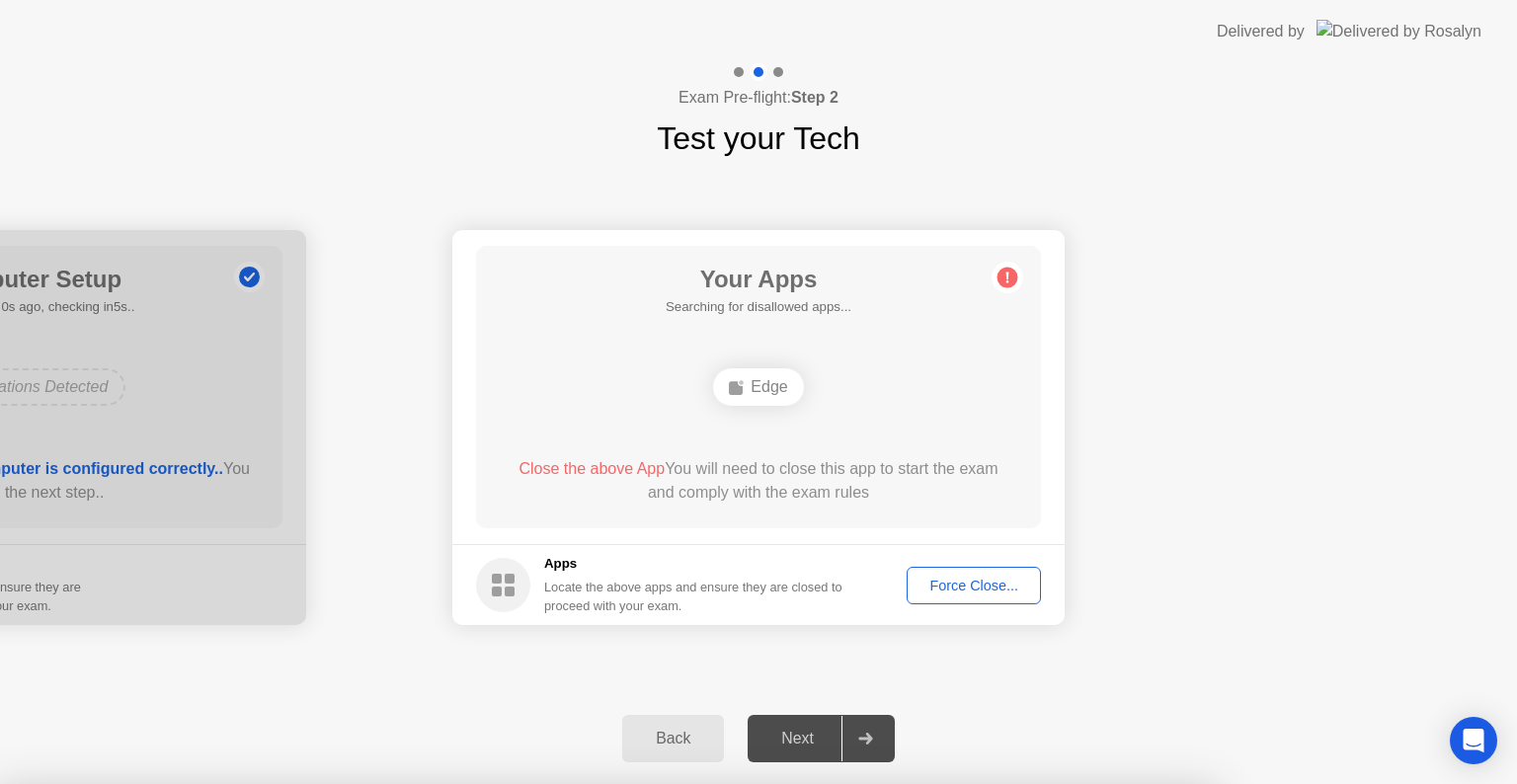 click on "Close" at bounding box center (526, 1019) 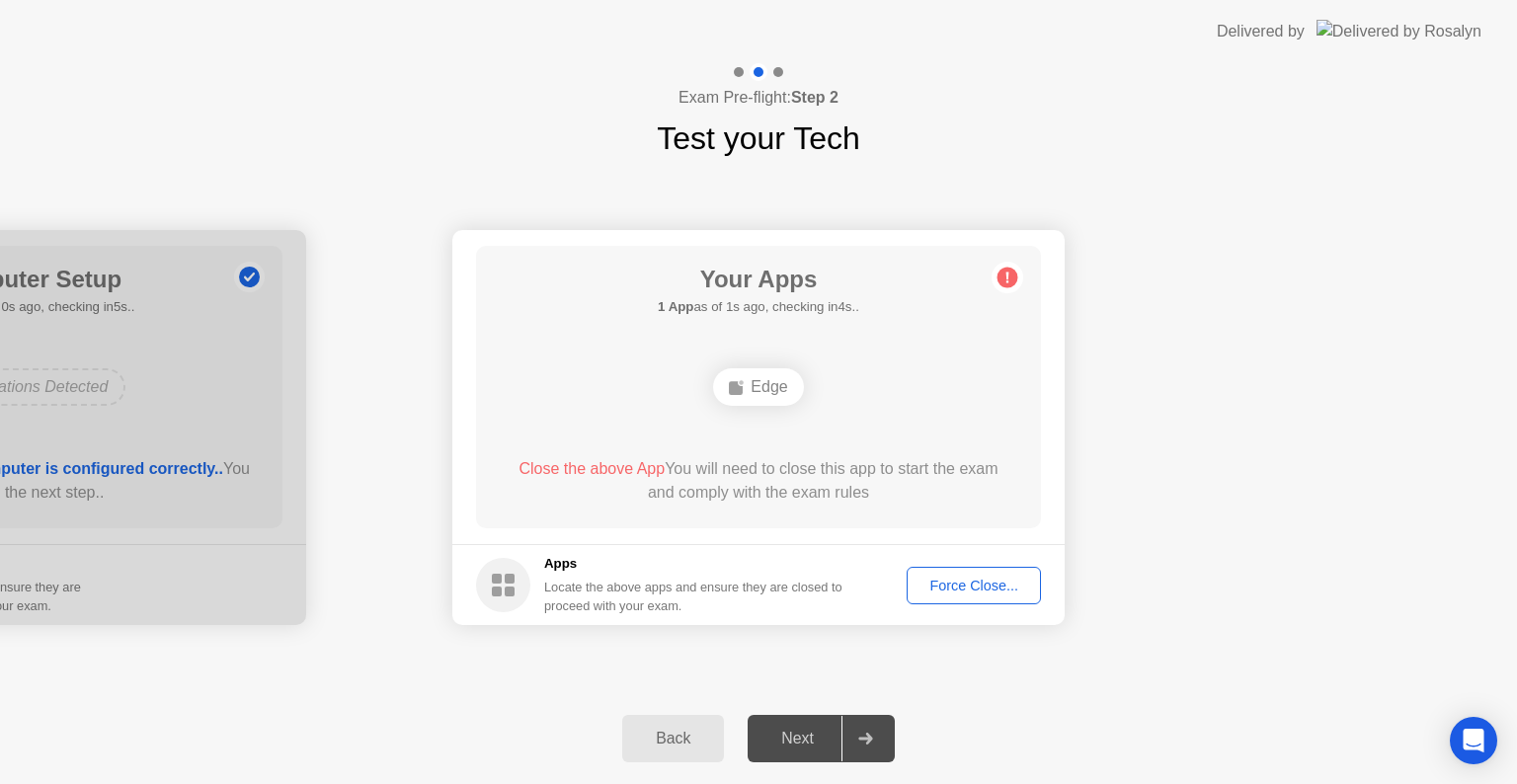 click on "Force Close..." 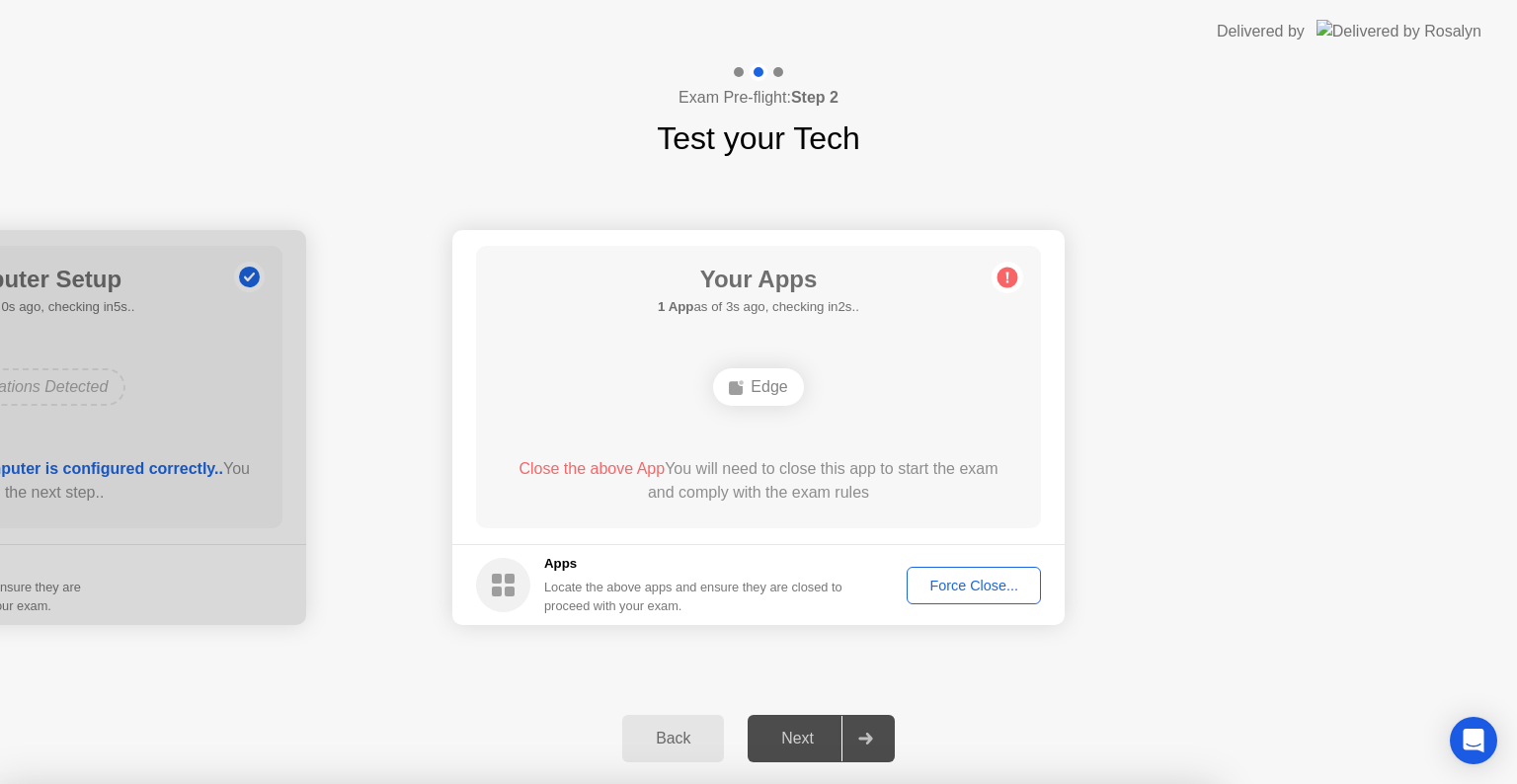 click on "Confirm" at bounding box center (673, 1057) 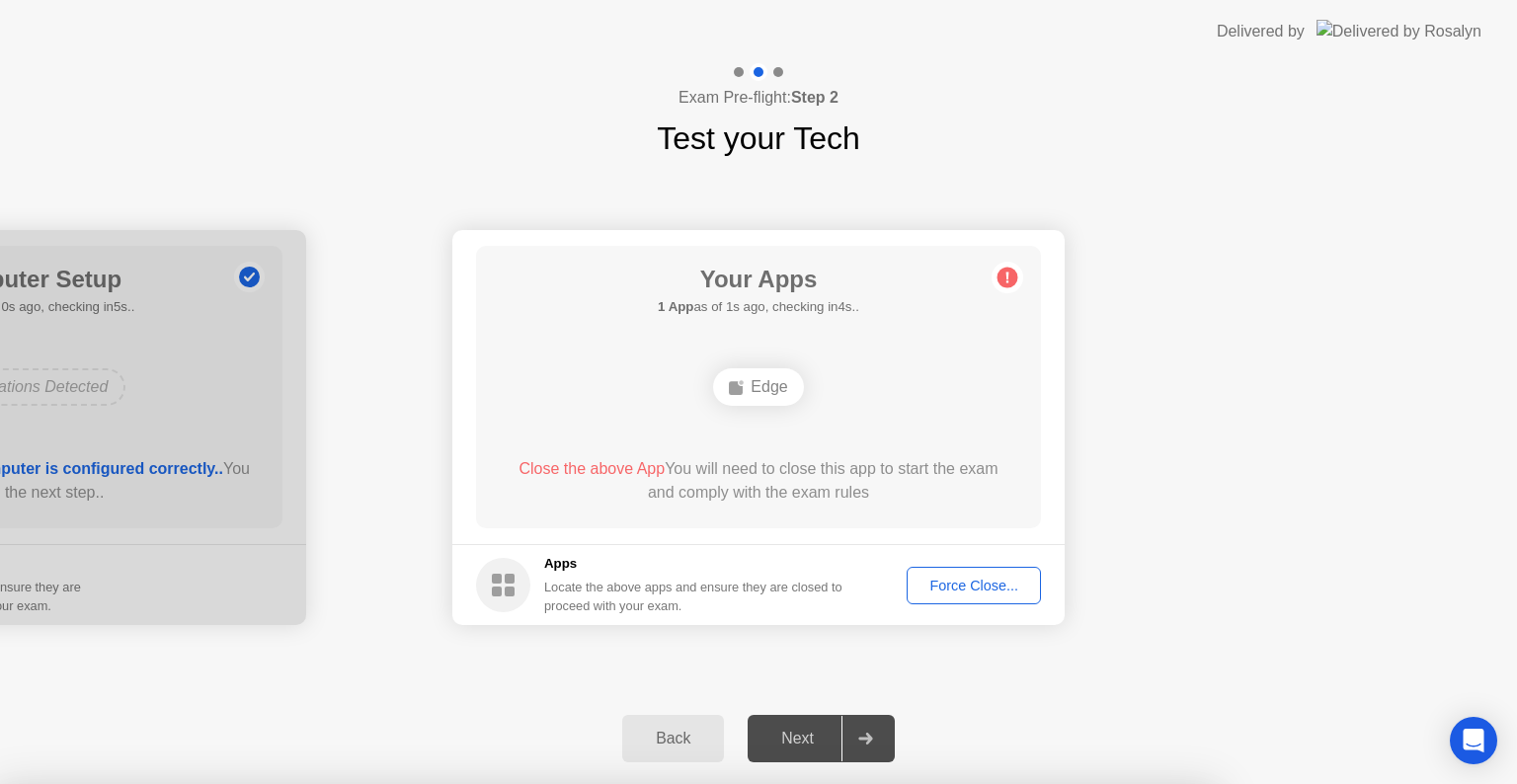 click on "Edge" at bounding box center [606, 953] 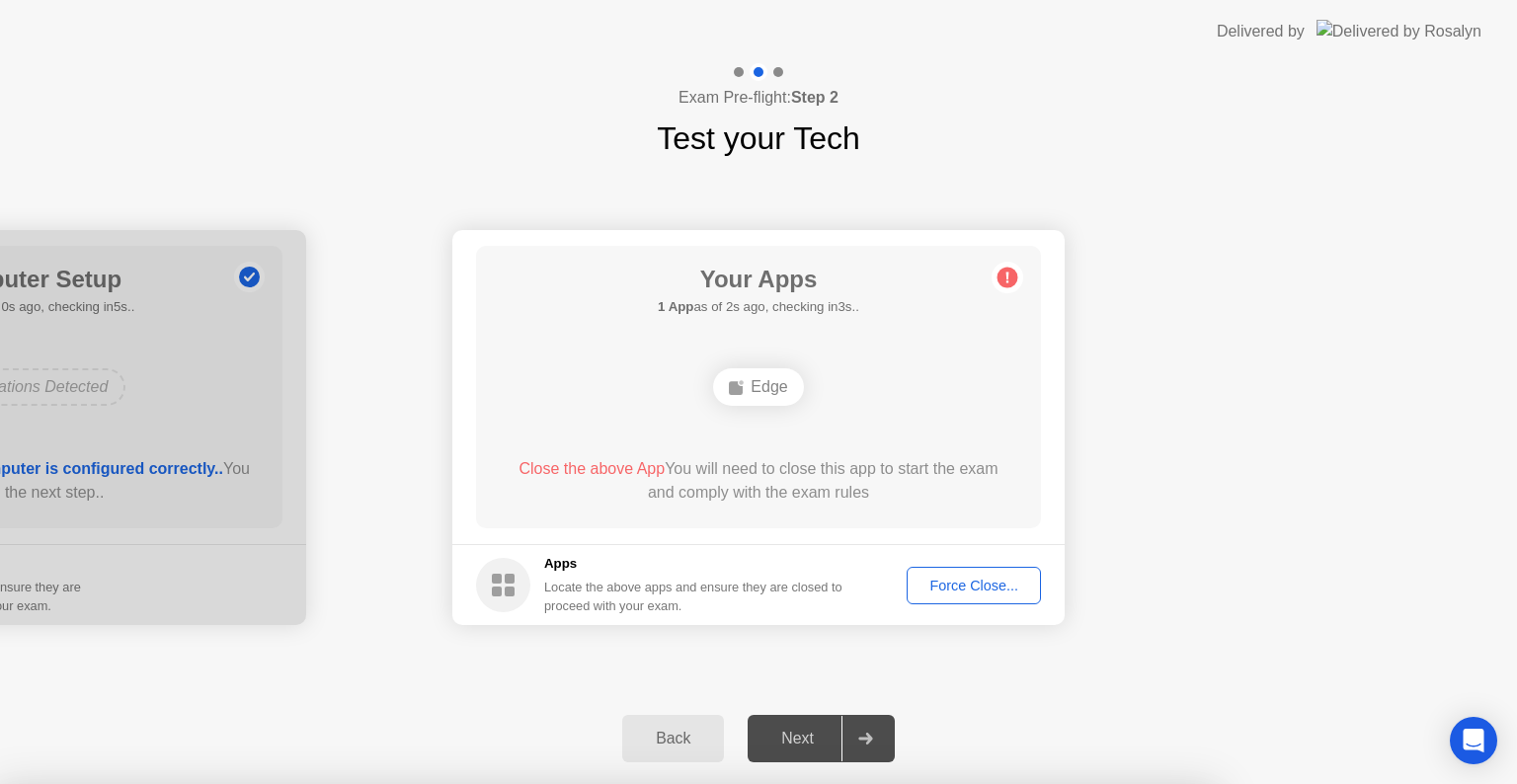 click on "Close" at bounding box center [526, 1019] 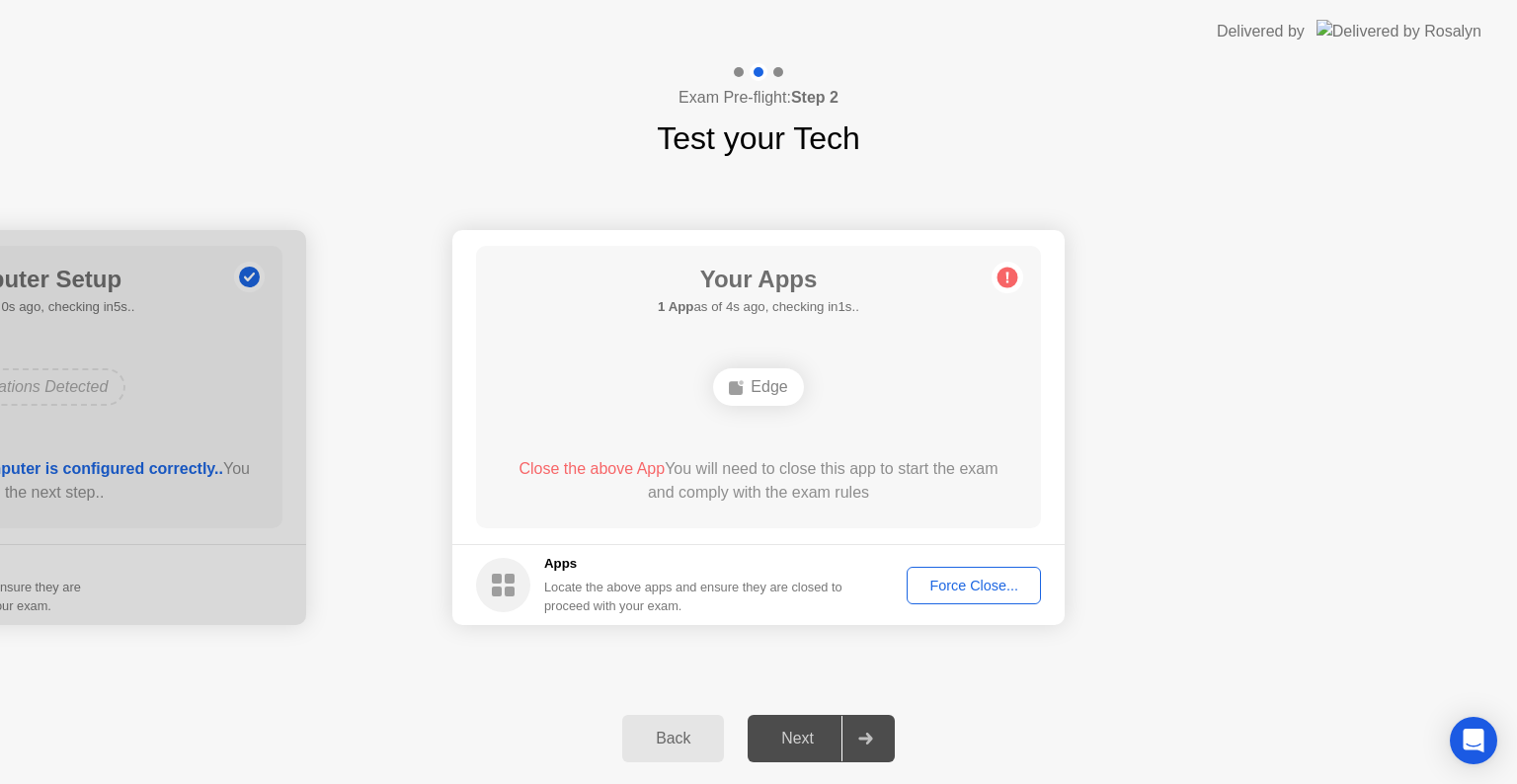 click on "Force Close..." 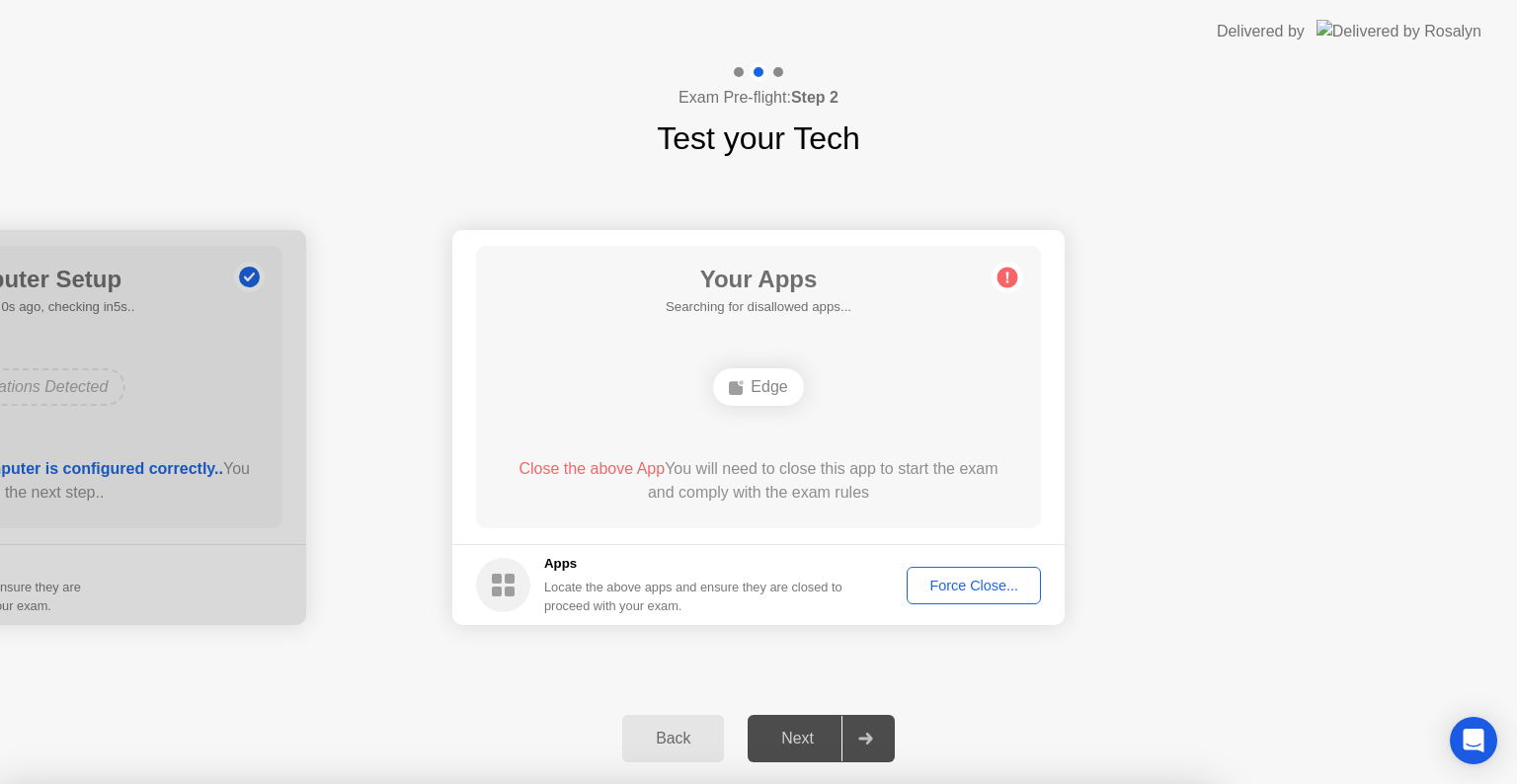 click on "Confirm" at bounding box center (673, 1057) 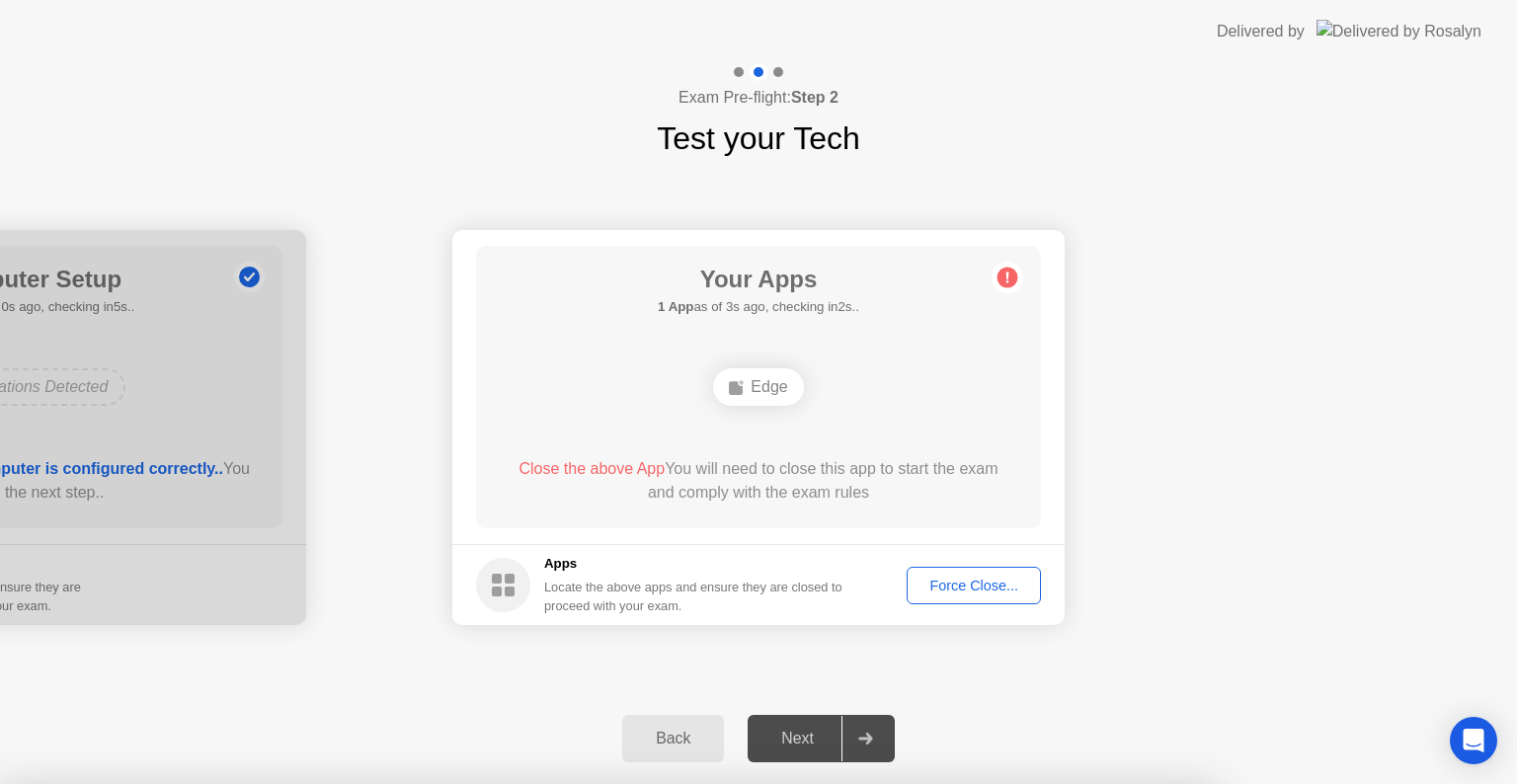 click on "Edge" at bounding box center (606, 953) 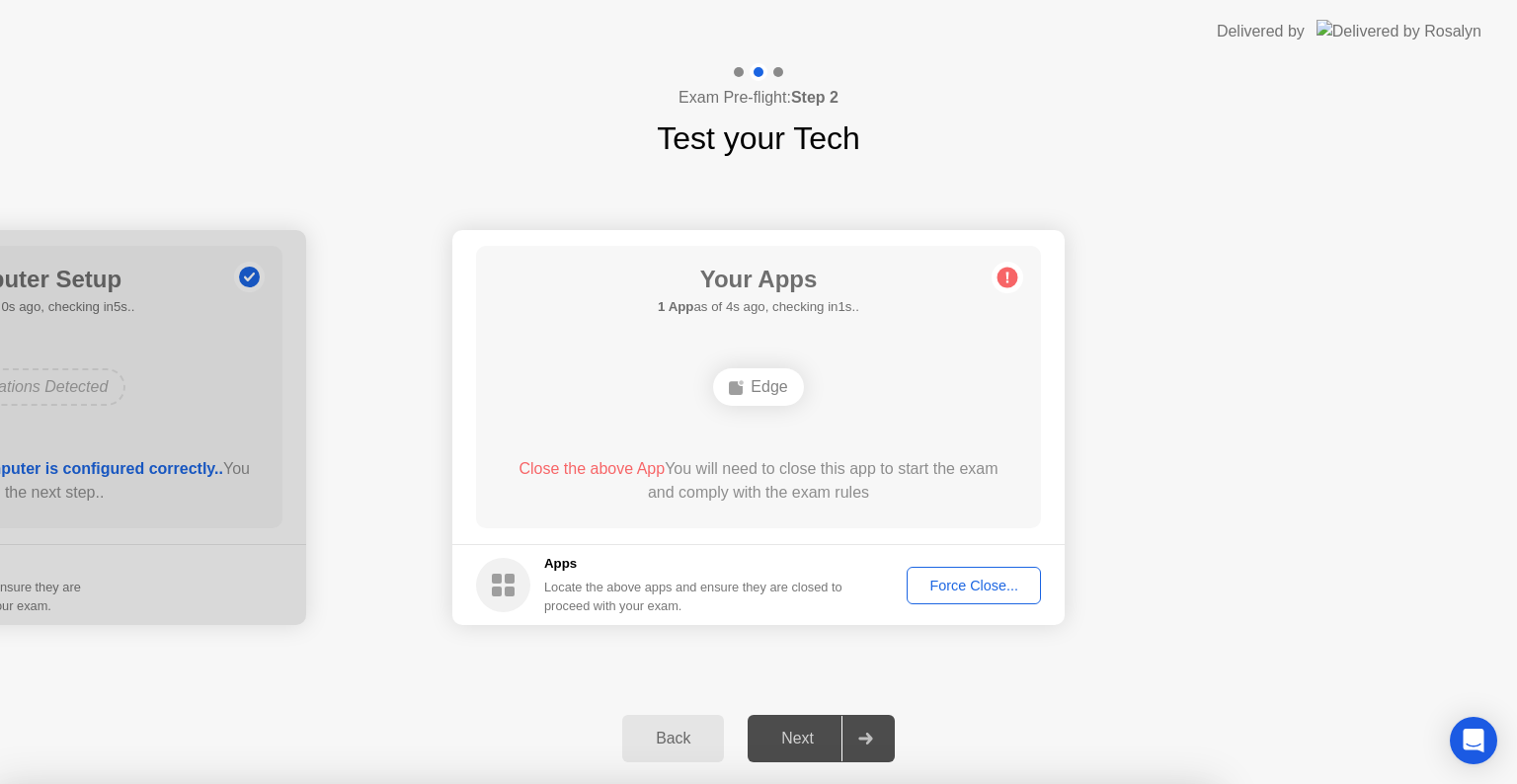 click on "Read More" at bounding box center [669, 1019] 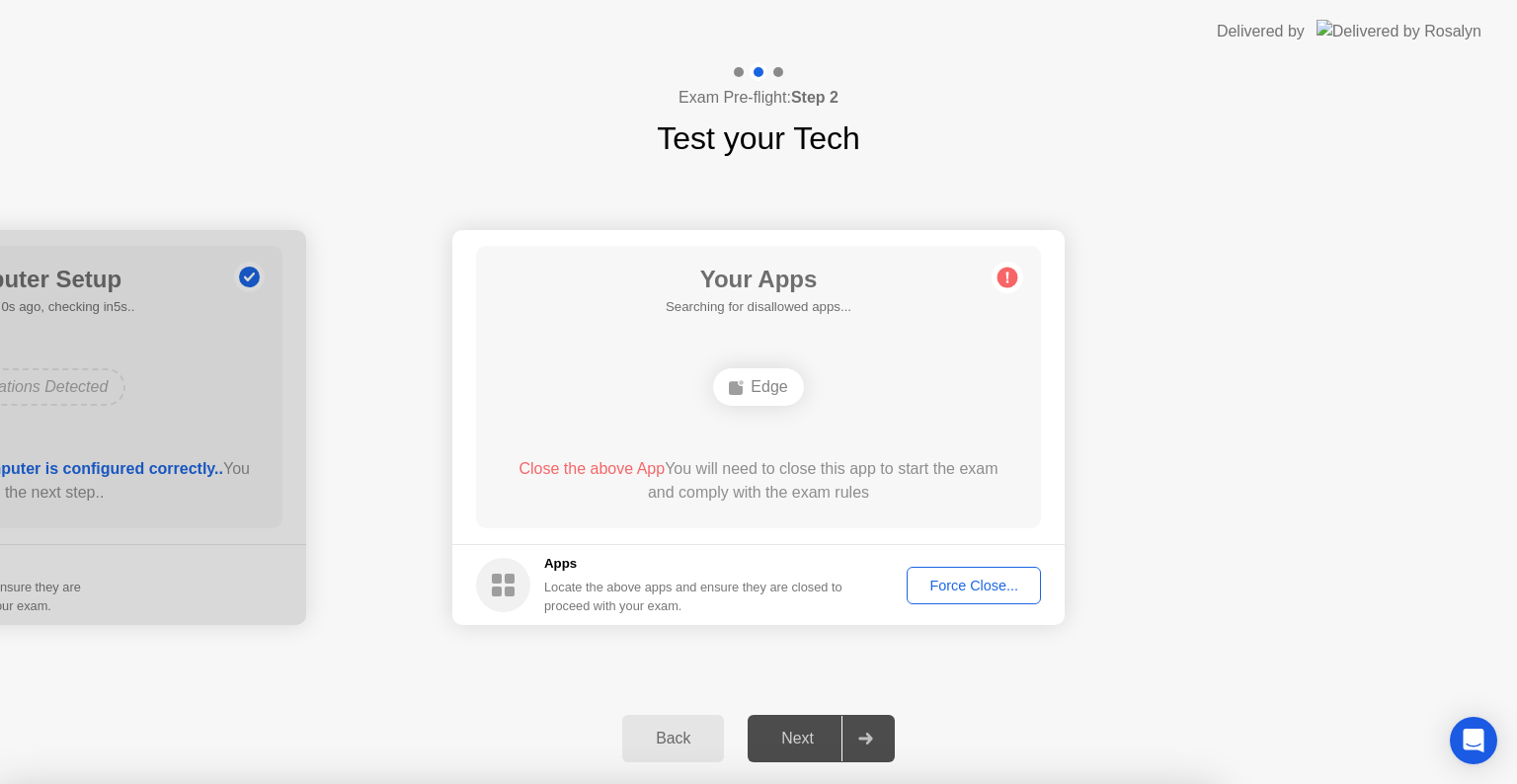 click at bounding box center (758, 784) 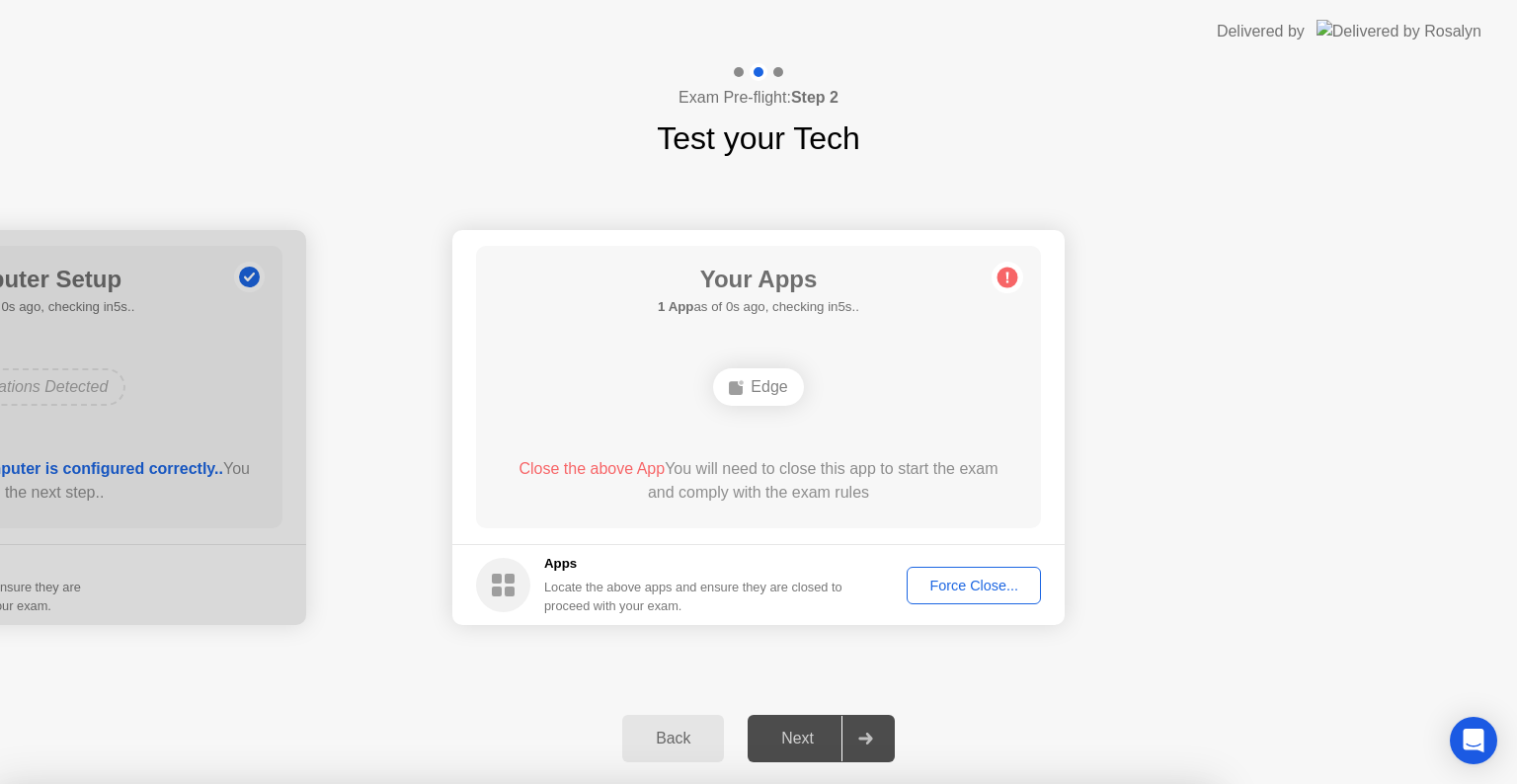 click on "Edge" at bounding box center (606, 953) 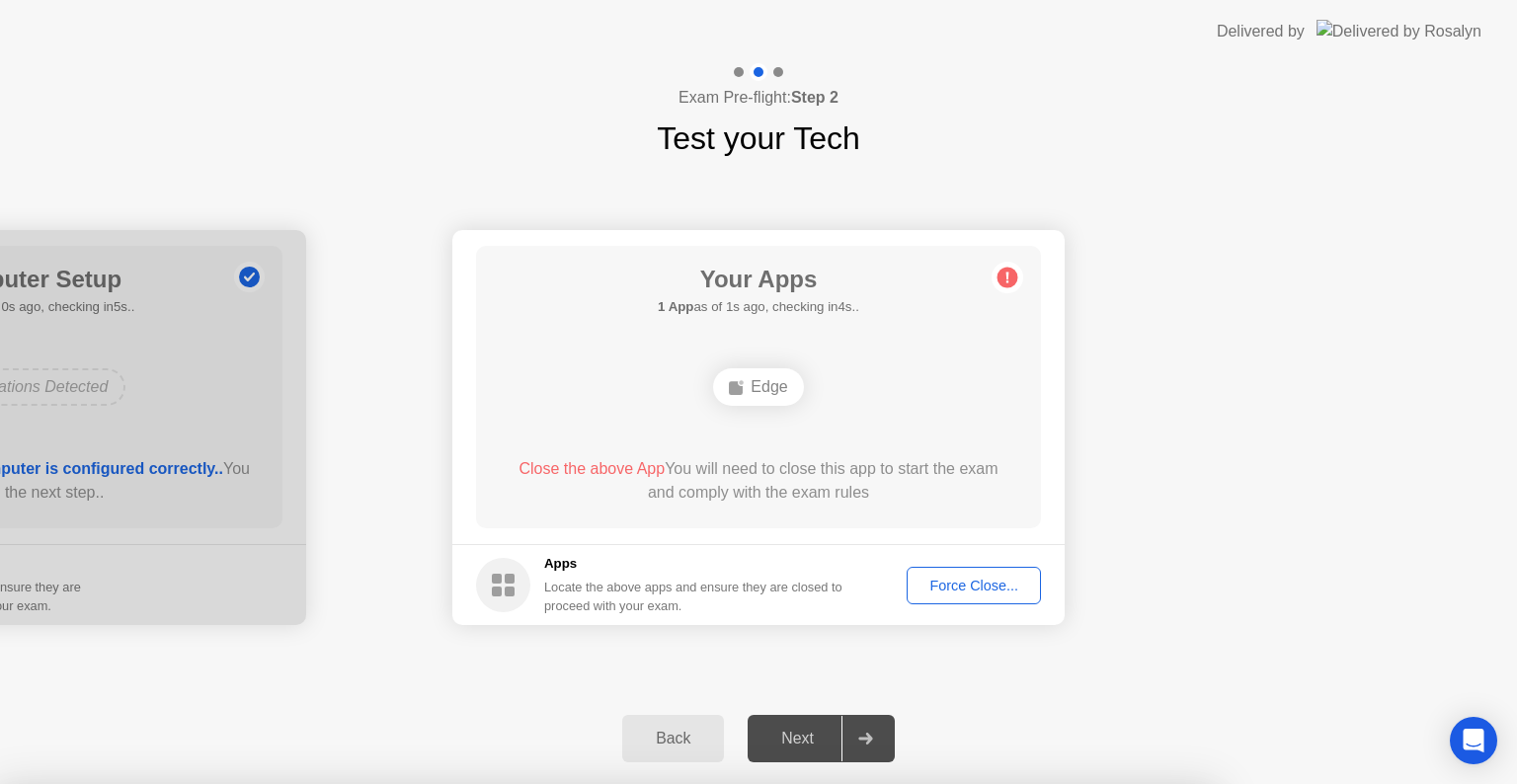 click on "Need help? Let [FIRST] close your apps for you Unfortunately we cannot close your apps  Edge" at bounding box center [606, 898] 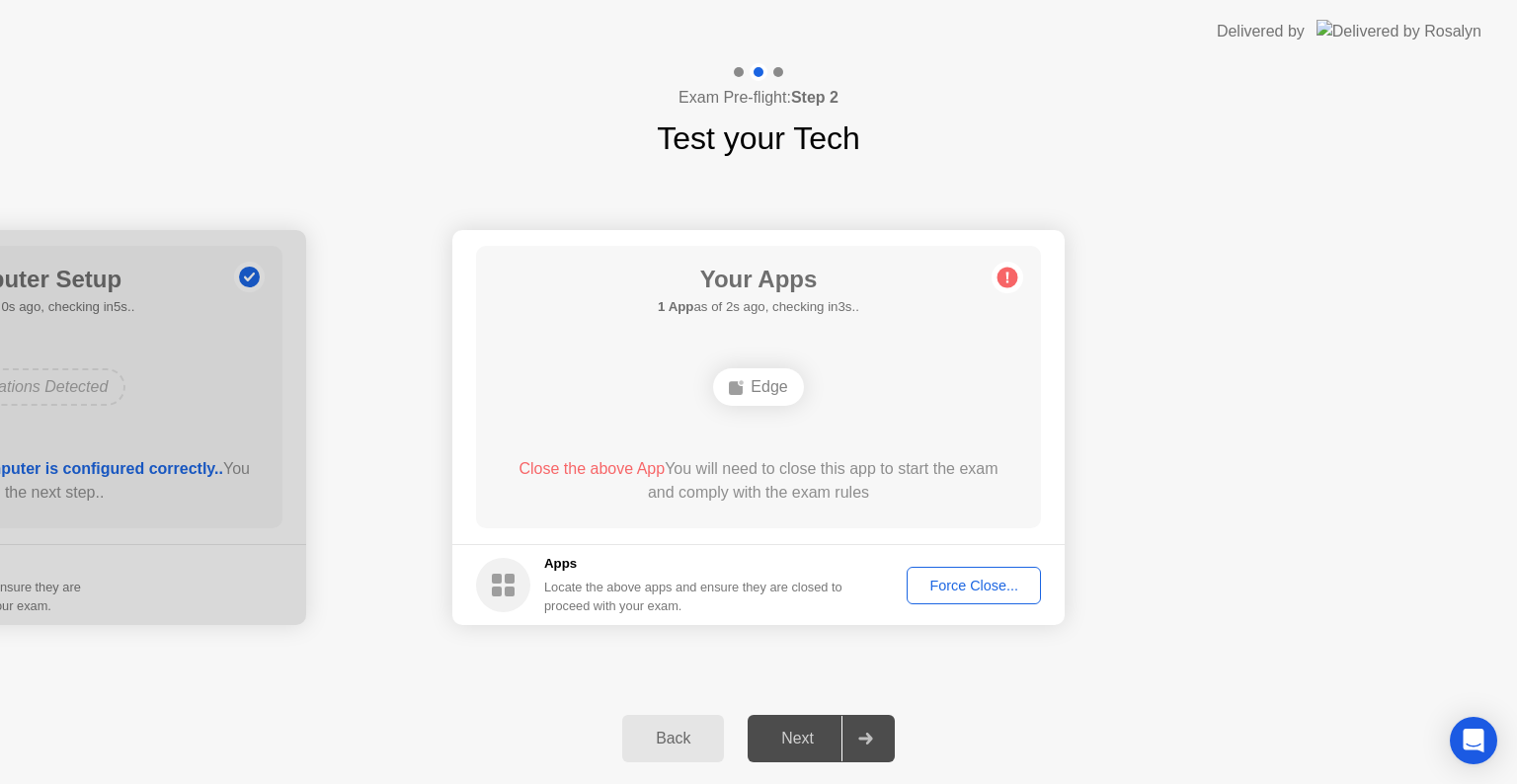 click on "Force Close..." 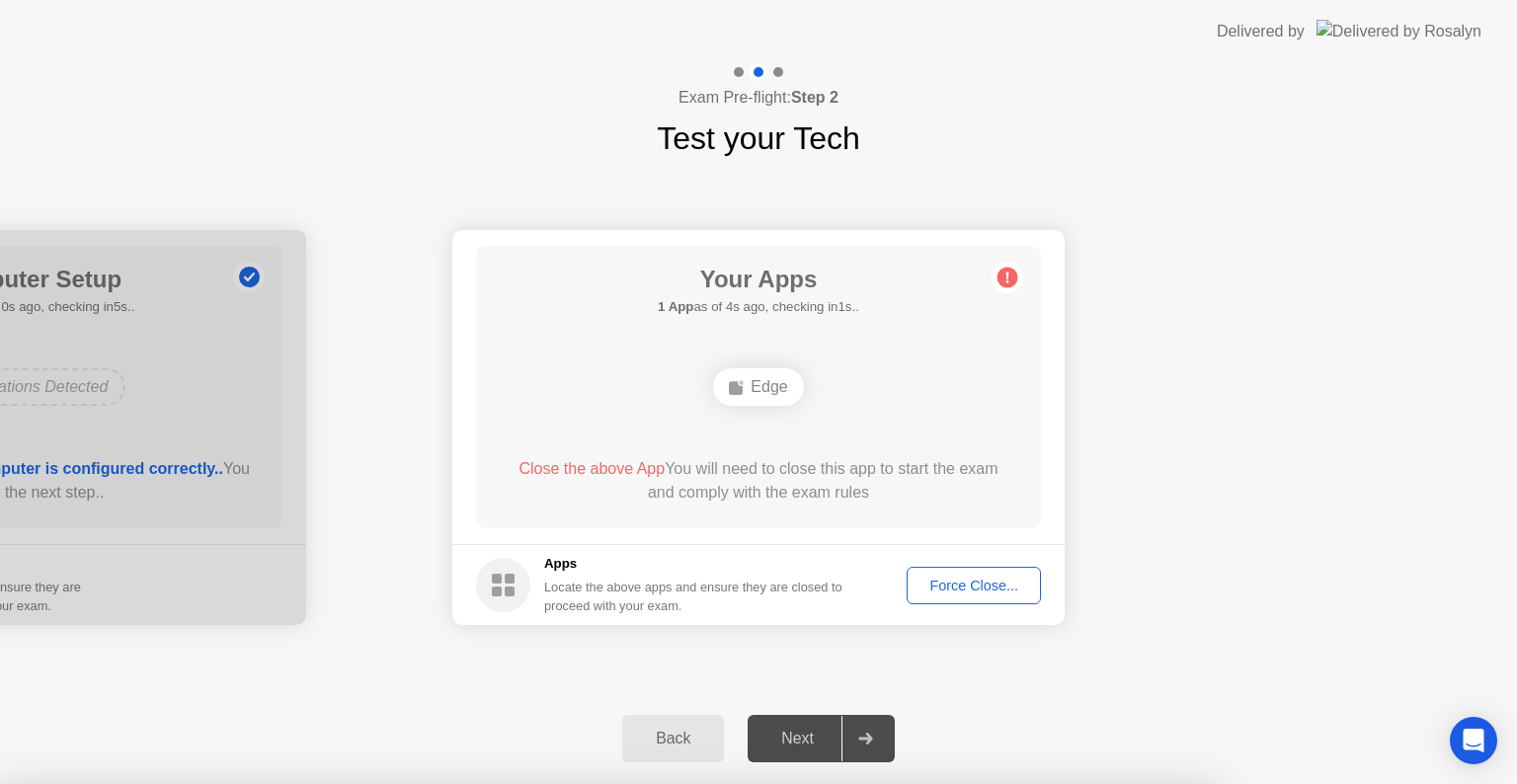 click on "Confirm" at bounding box center [673, 1057] 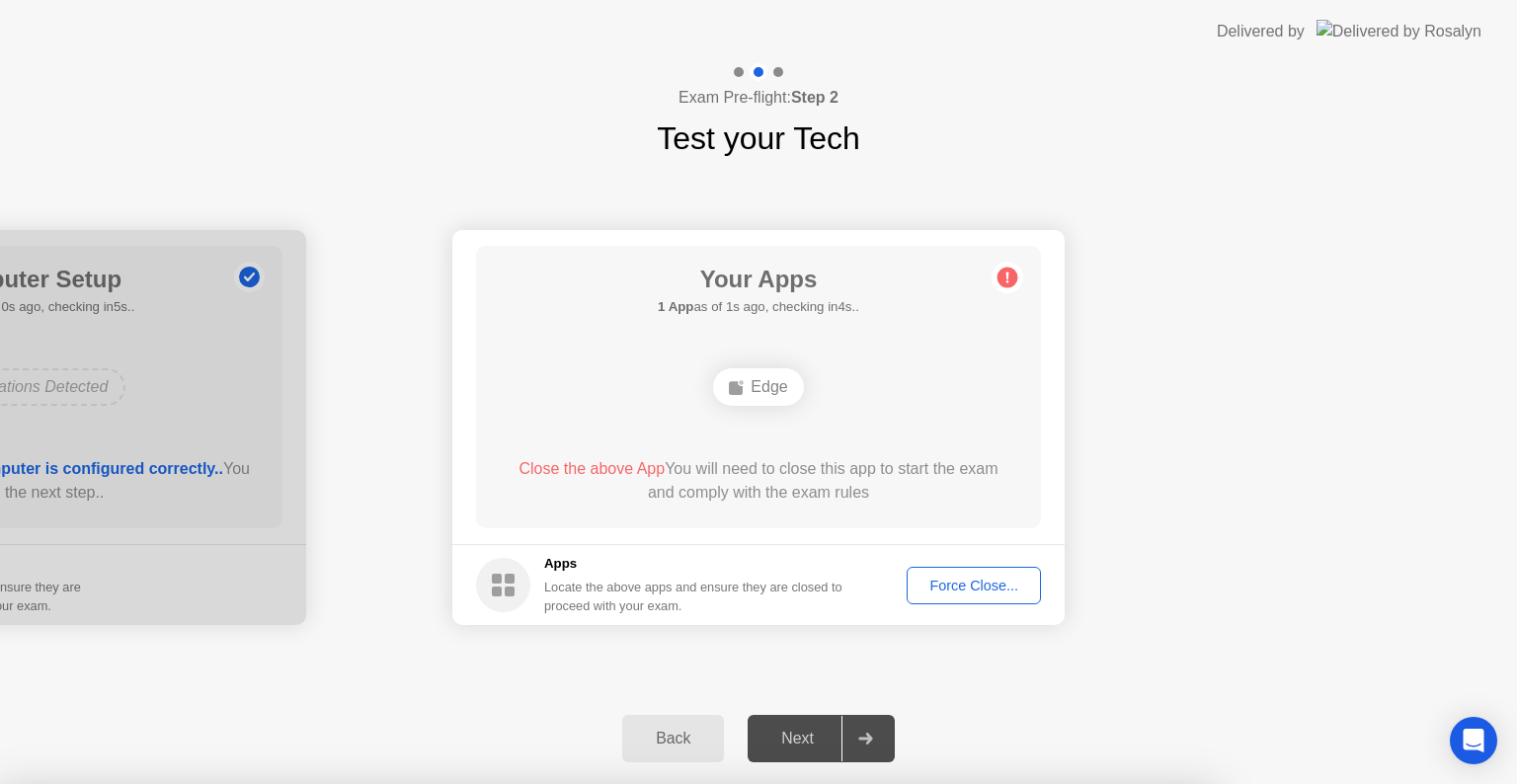 click on "Close" at bounding box center [526, 1019] 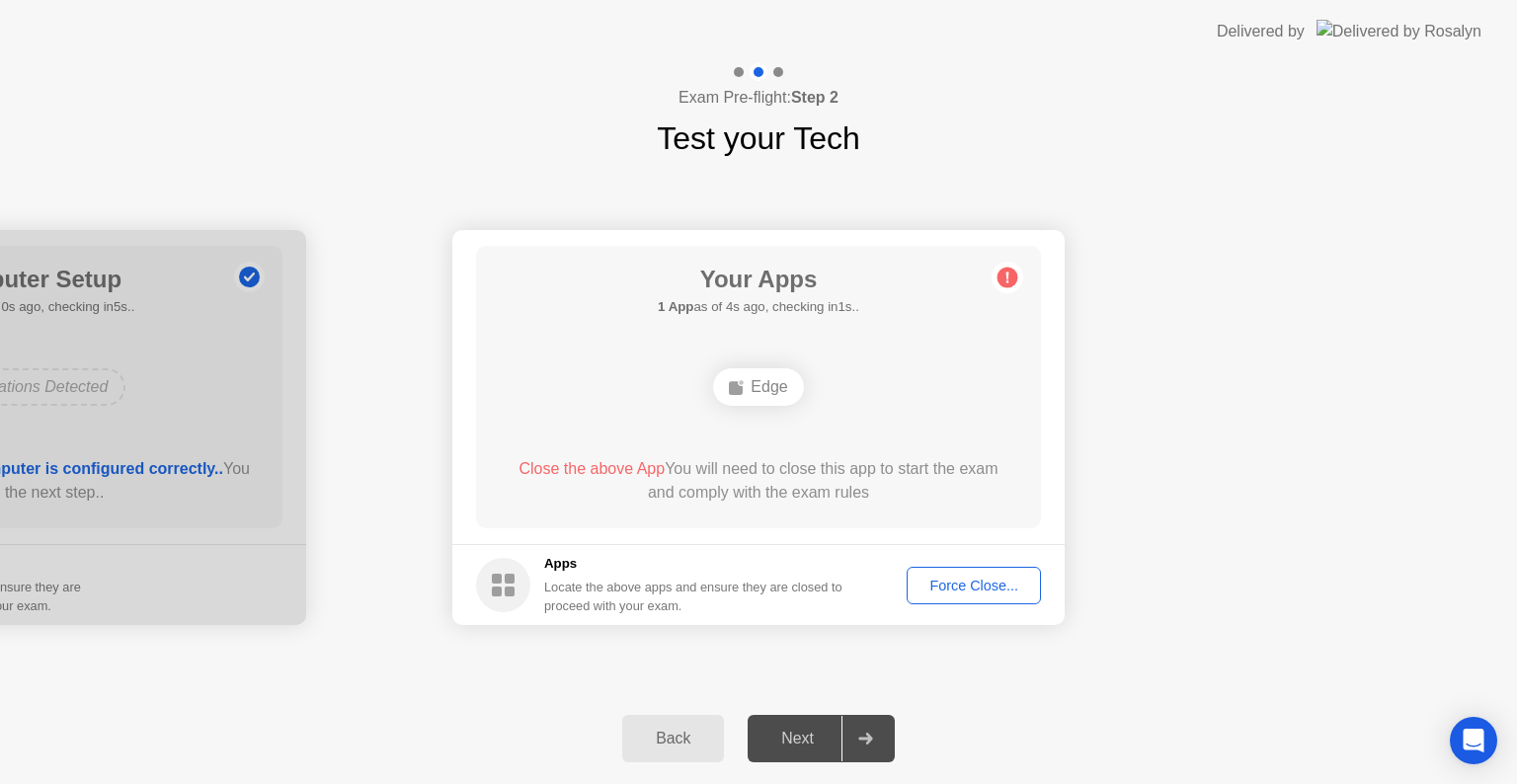 type 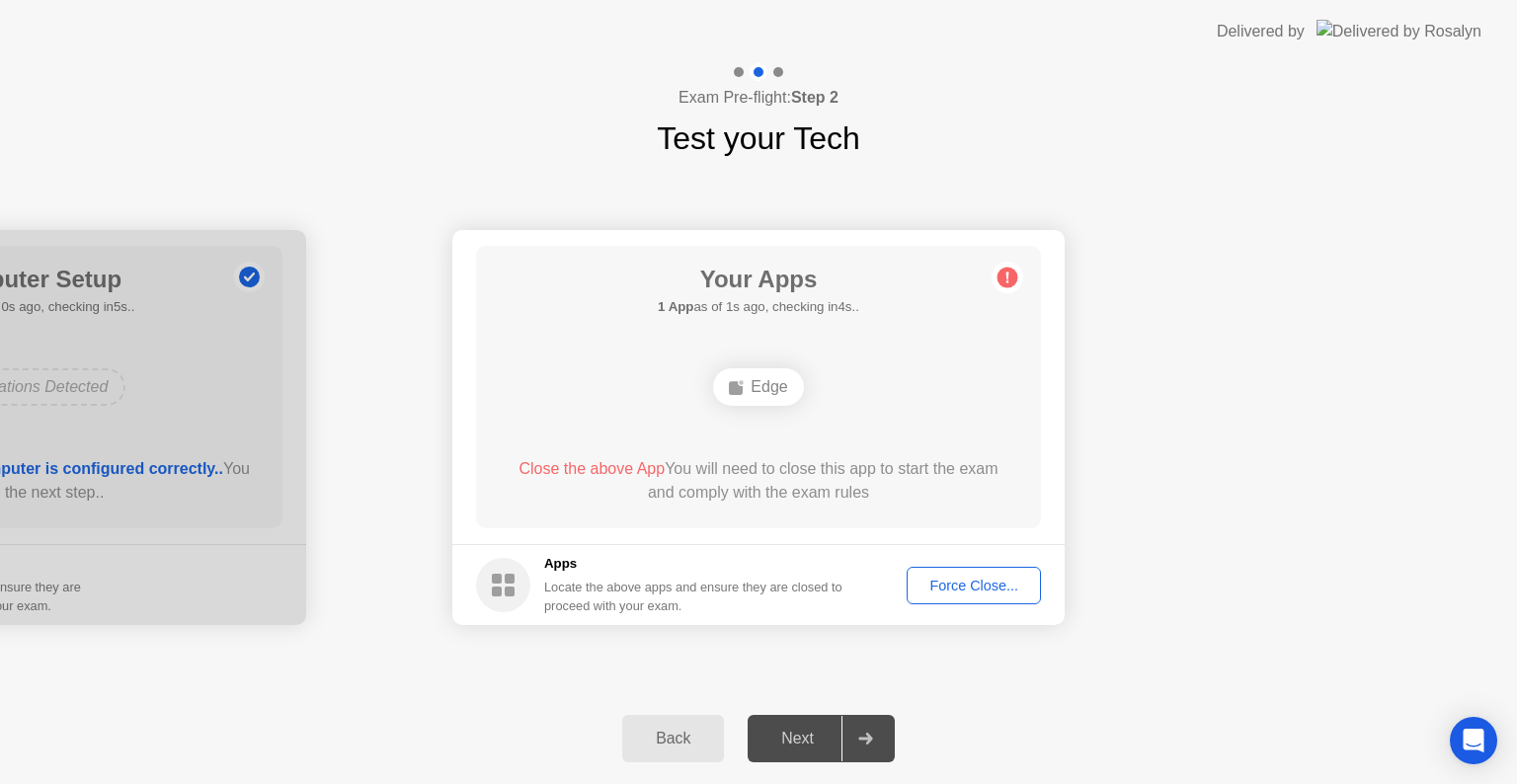 click on "Your Connection Your connection is great! Connection Checking your connection to ensure you don’t experience any interuptions during your exam Your Displays as of 0s ago, checking in5s.. No Displays Detected Thank you for not using an additional monitor  You can proceed to the next step.  Displays During your exam, only one display is permitted Your Computer Setup 0 Configurations  as of 0s ago, checking in5s..  No Configurations Detected  Thank you for ensuring your computer is configured correctly..  You can proceed to the next step..  Configurations Locate the above configurations and ensure they are configured correctly to proceed with your exam. Your Apps 1 App  as of 1s ago, checking in4s..  Edge  Close the above App  You will need to close this app to start the exam and comply with the exam rules  Apps Locate the above apps and ensure they are closed to proceed with your exam. Force Close..." 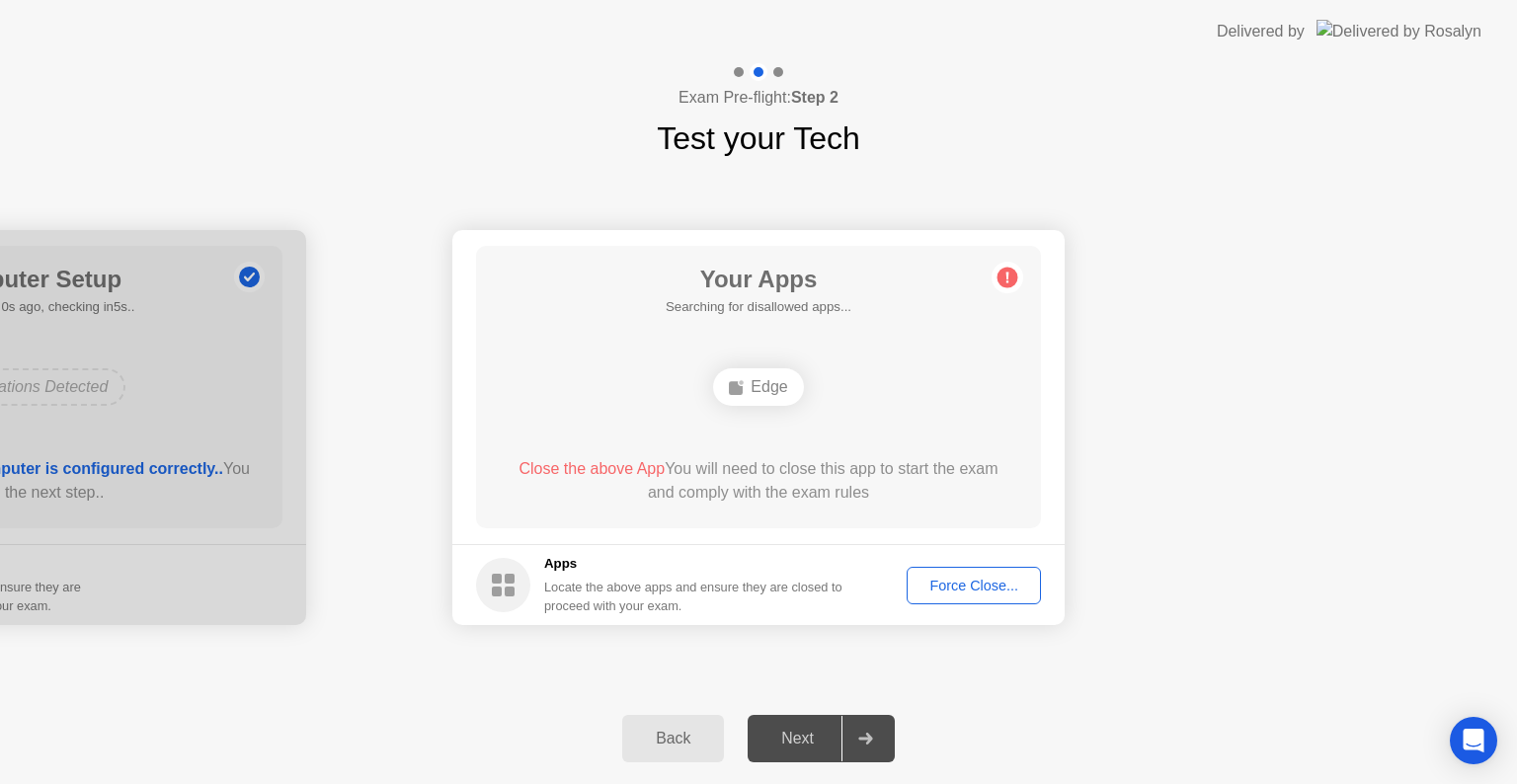click on "Close the above App" 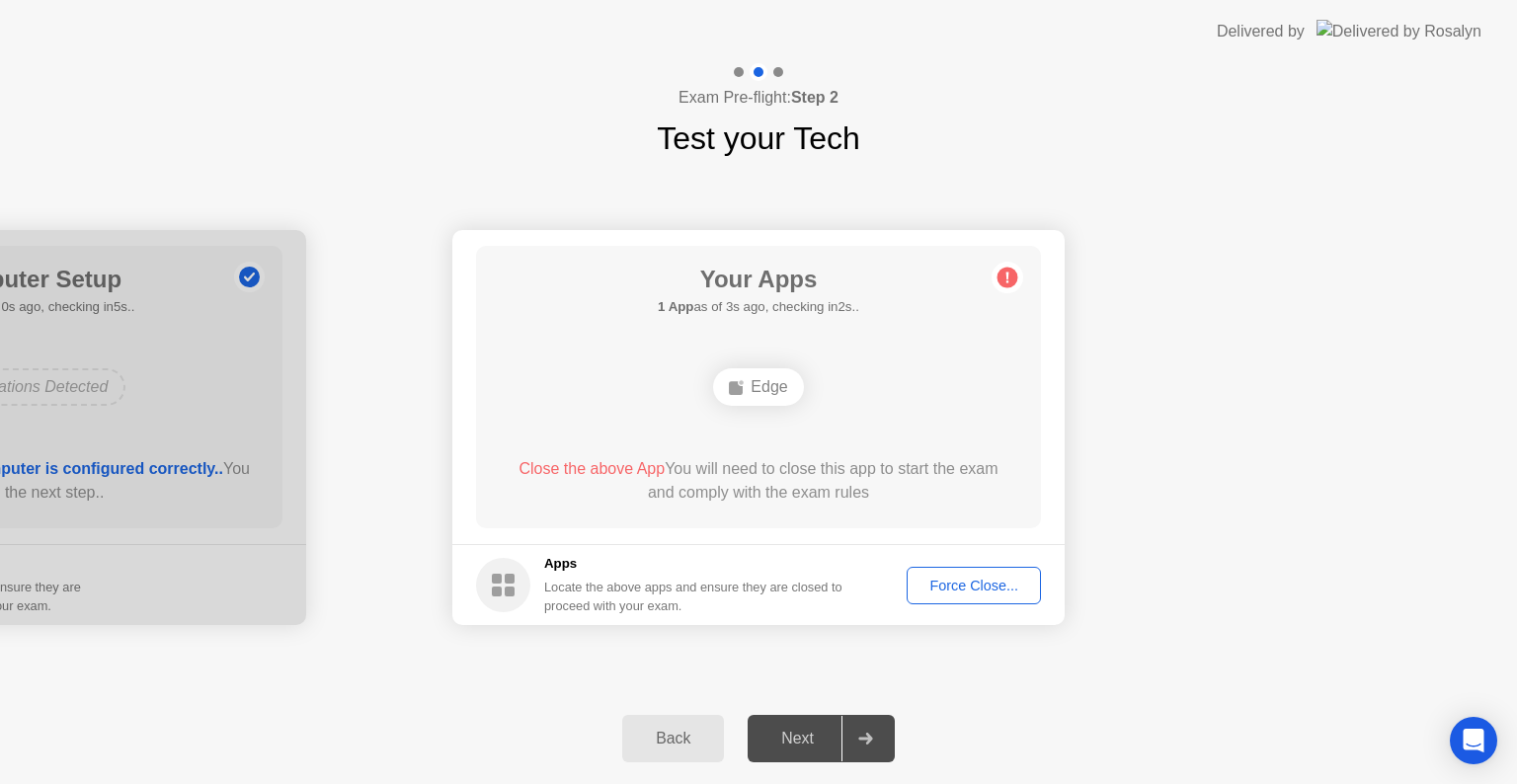 click on "Force Close..." 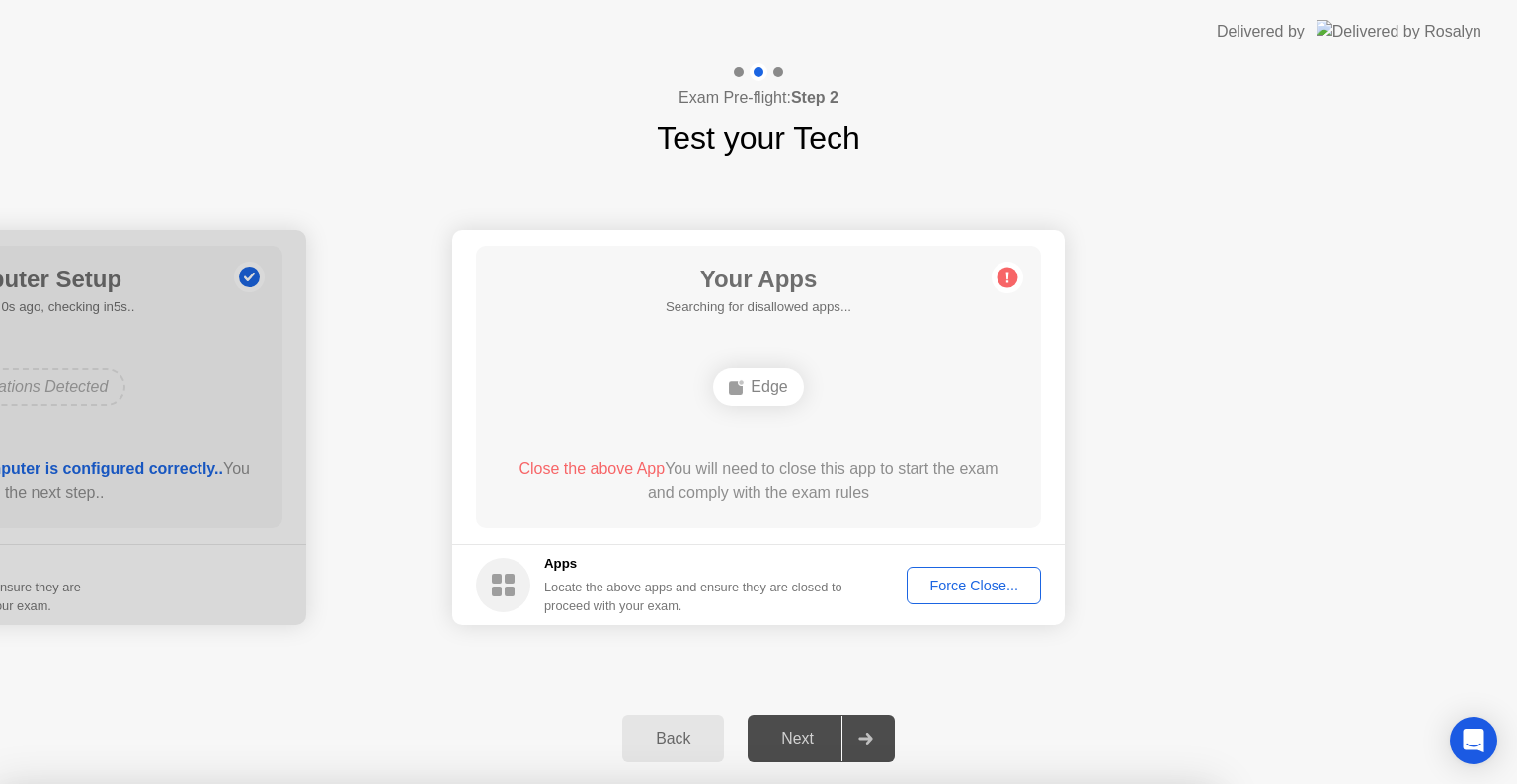 click on "Confirm" at bounding box center [673, 1057] 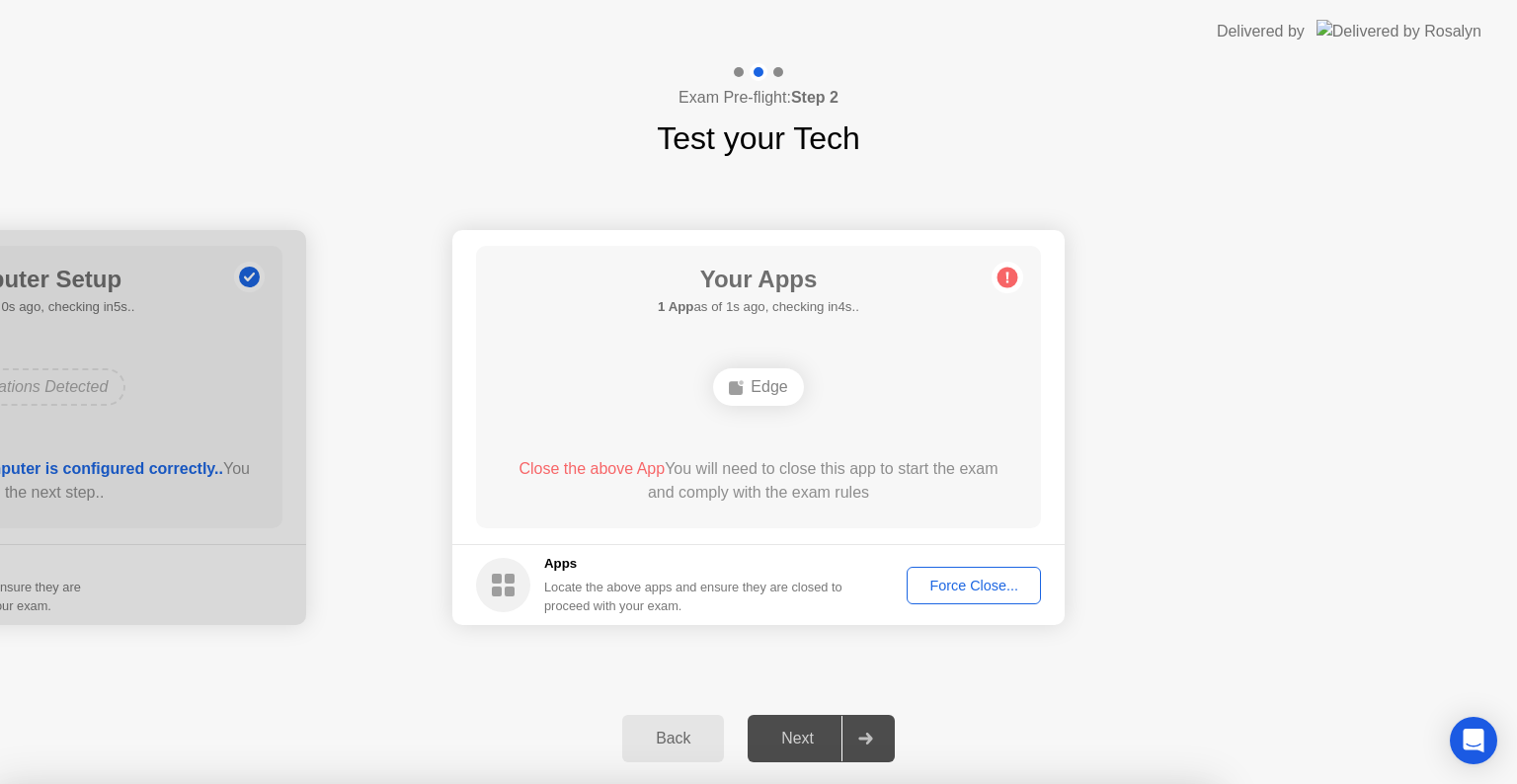 click on "Close" at bounding box center [526, 1019] 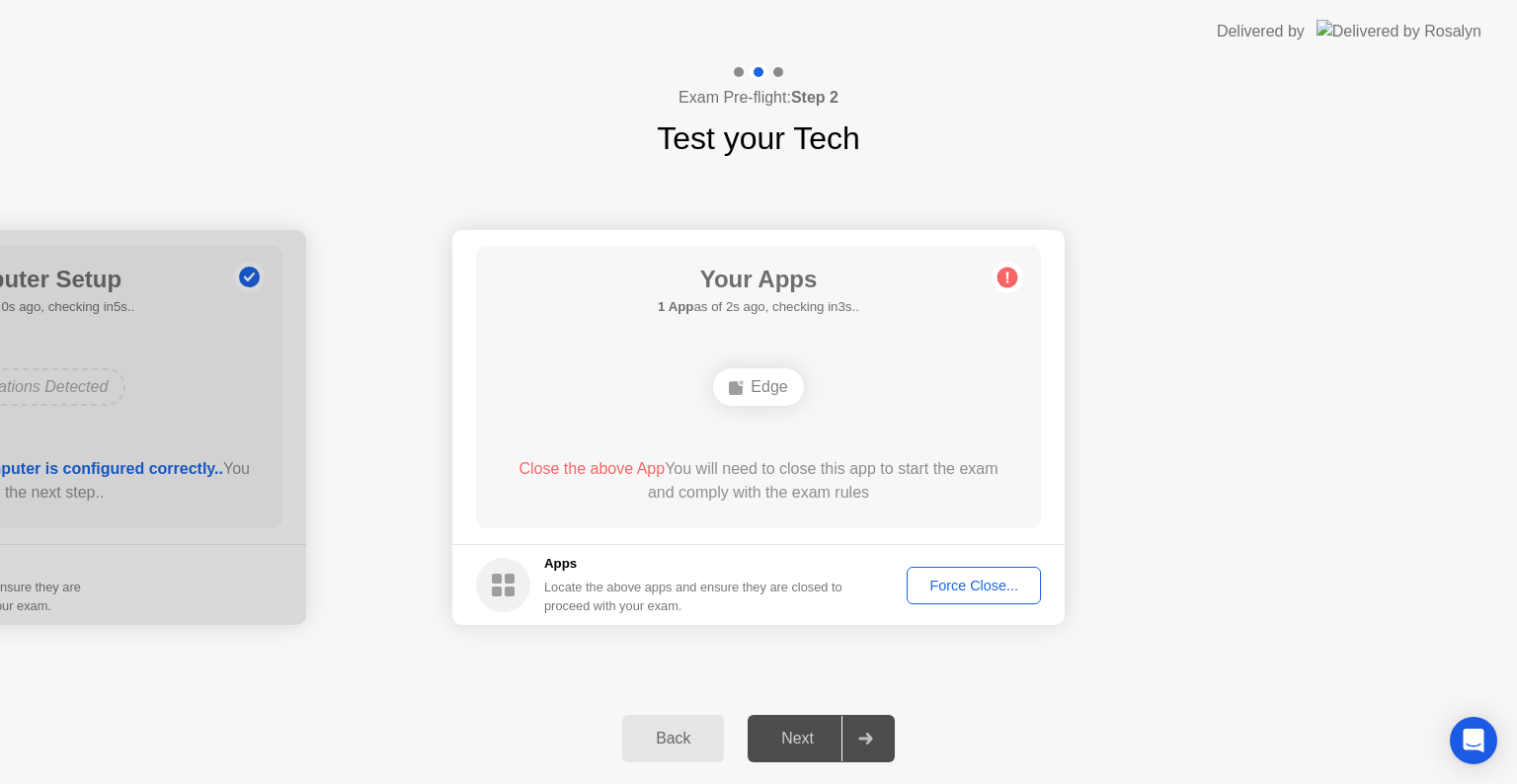click on "Back" 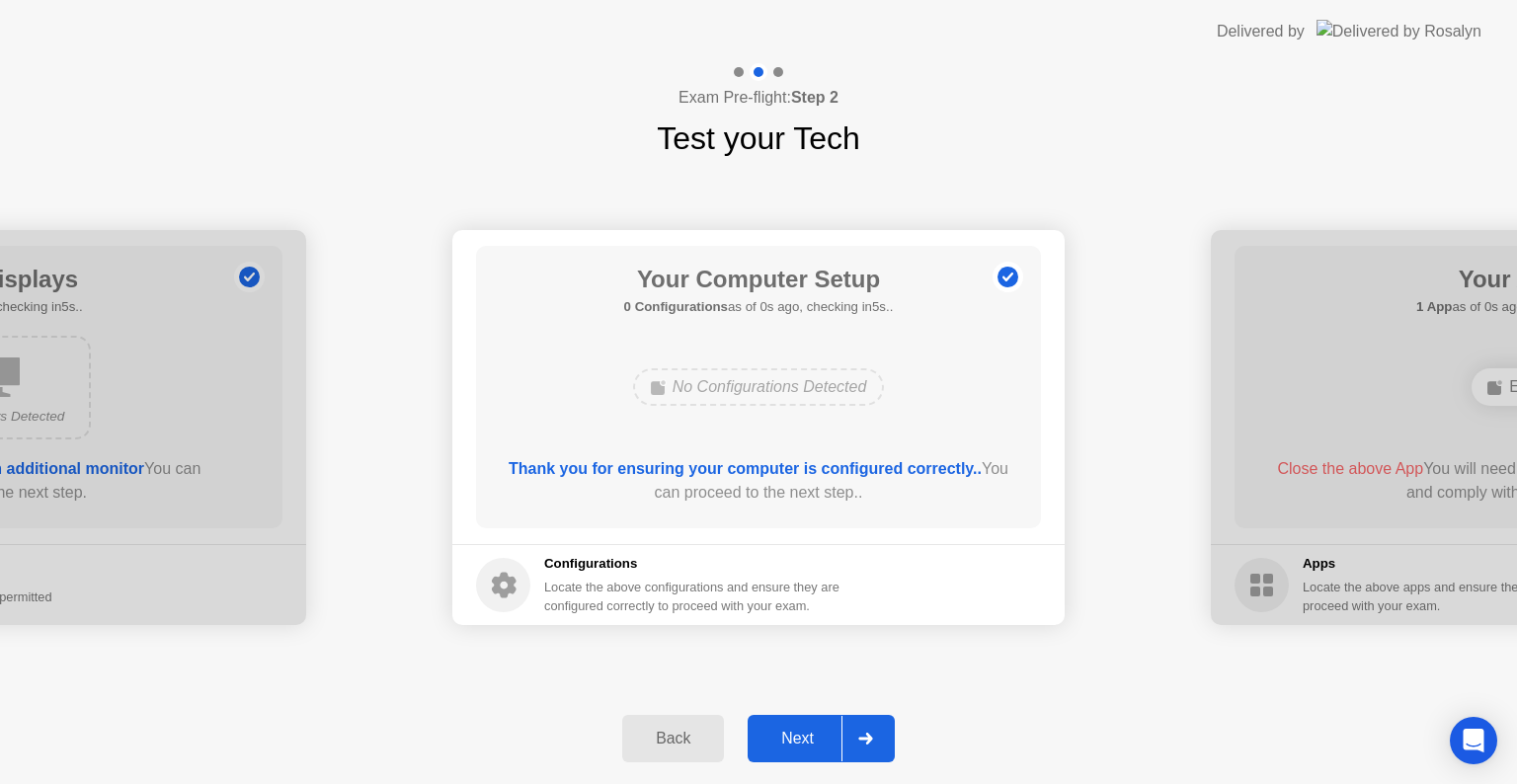 click on "Next" 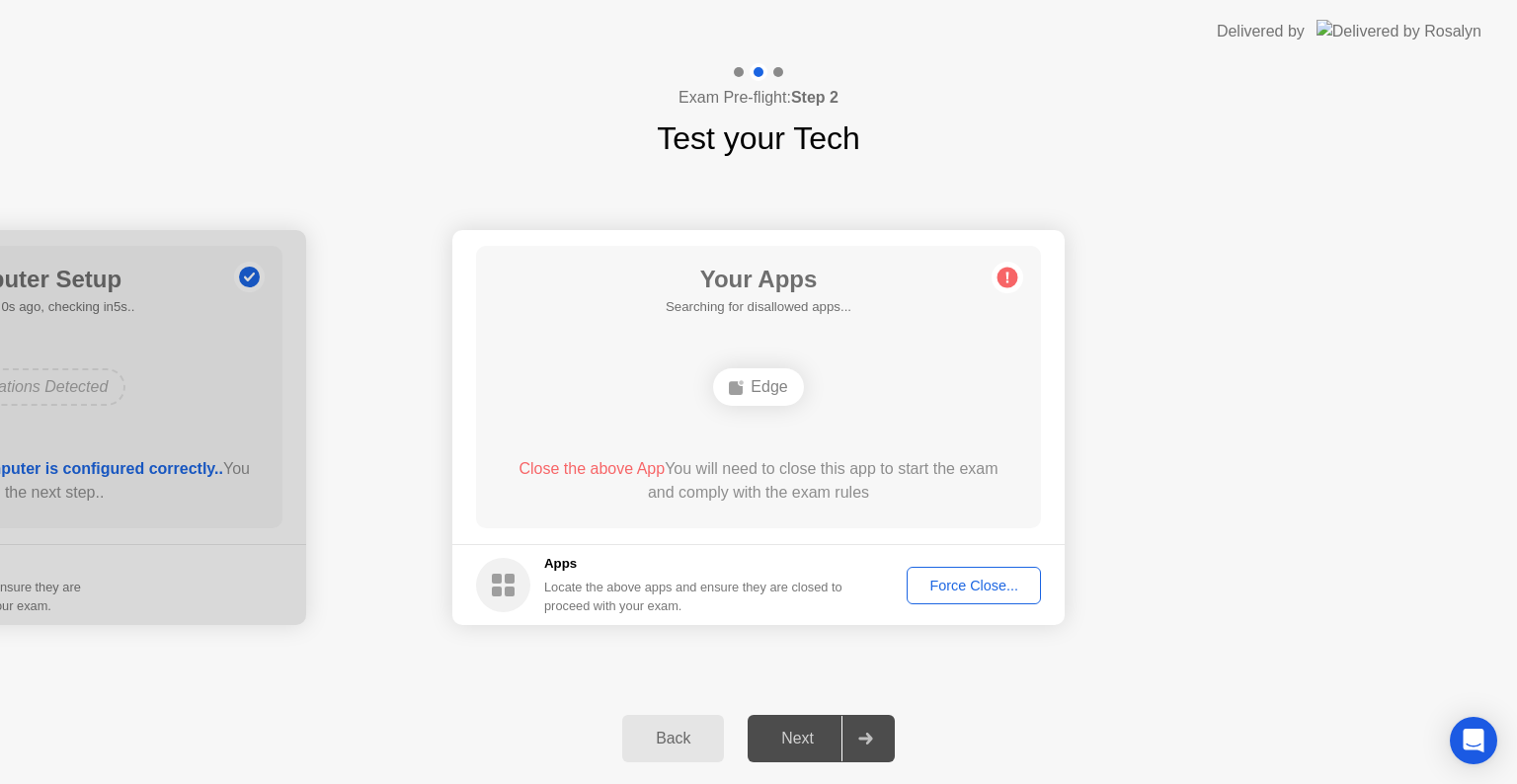 click on "Force Close..." 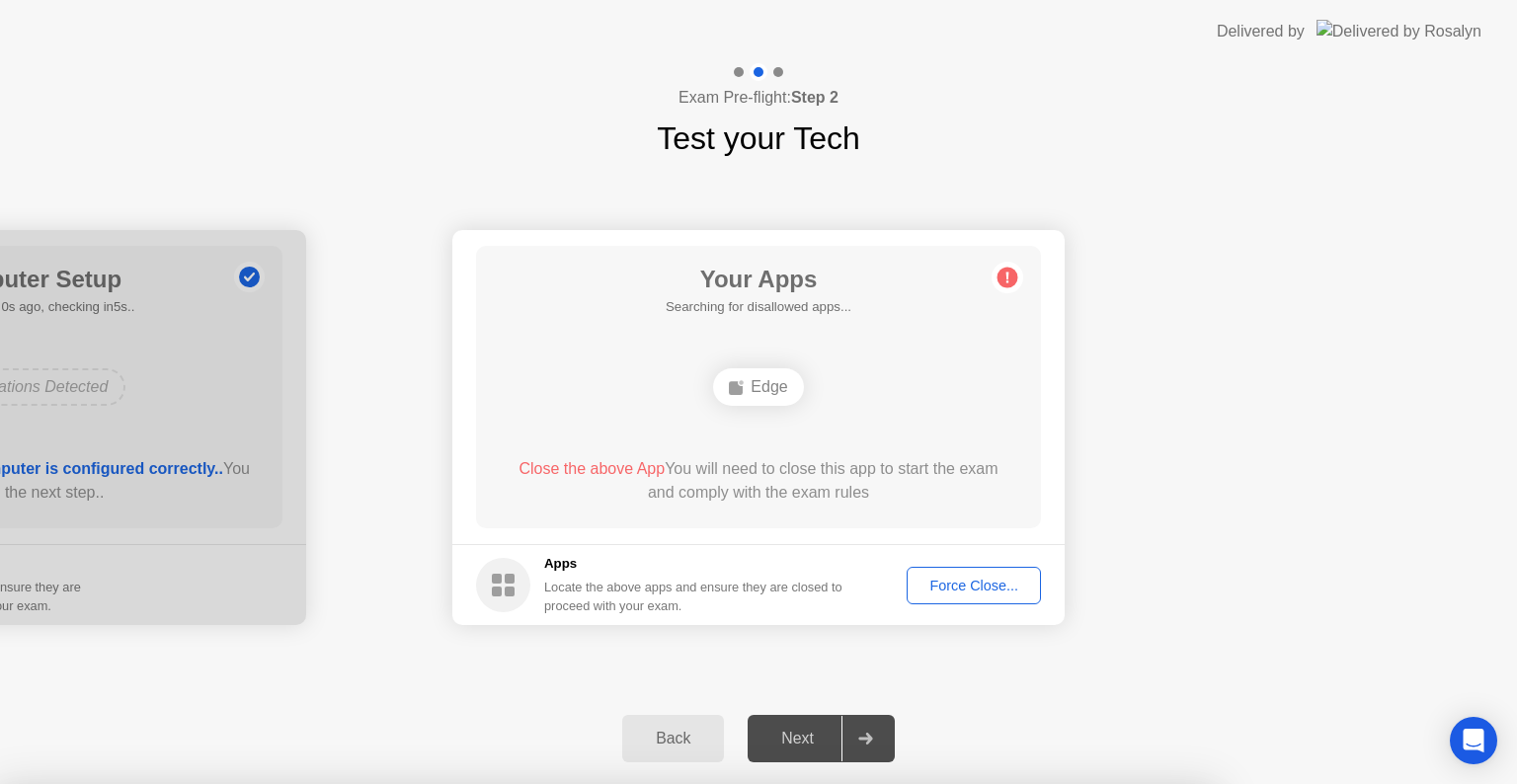 click on "Confirm" at bounding box center [673, 1057] 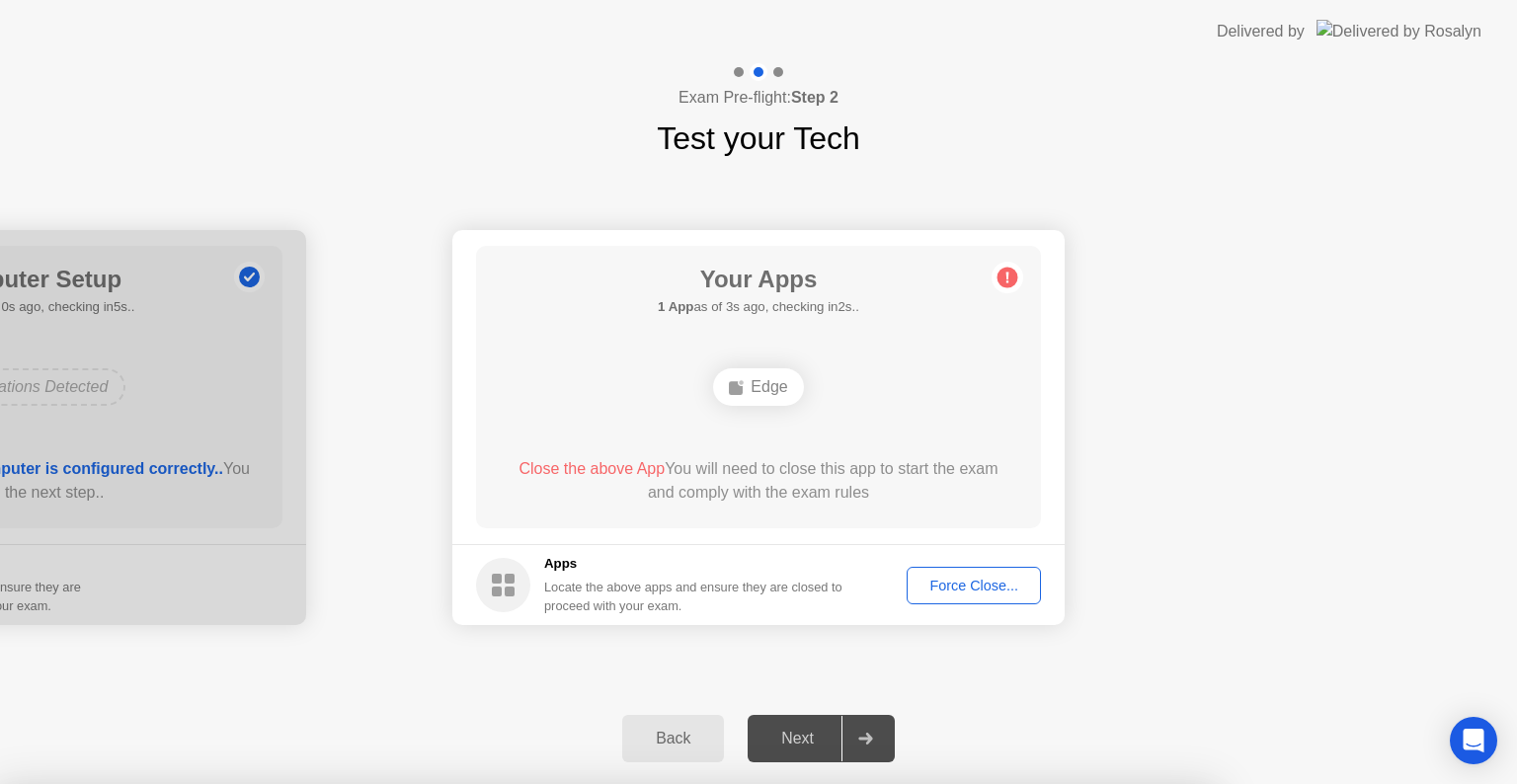 click on "Close" at bounding box center [526, 1019] 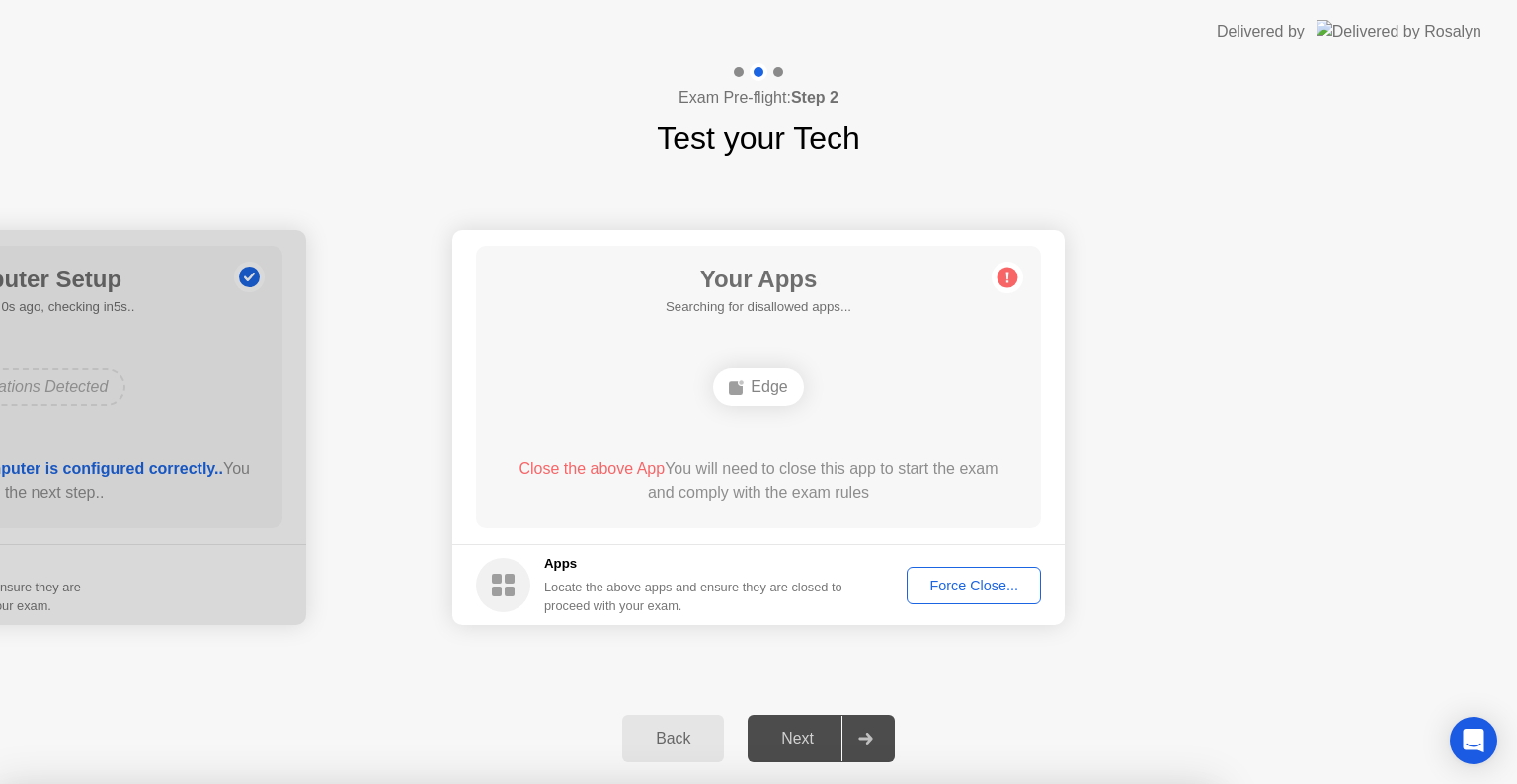 click on "Yes" at bounding box center (559, 896) 